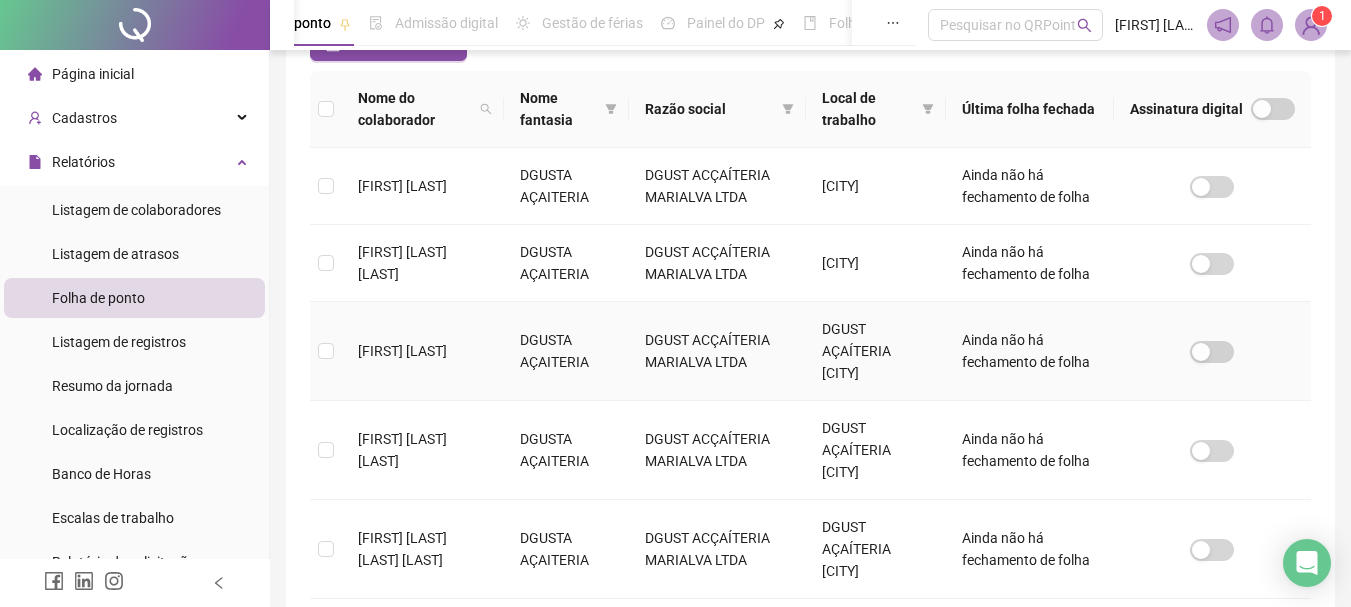 scroll, scrollTop: 300, scrollLeft: 0, axis: vertical 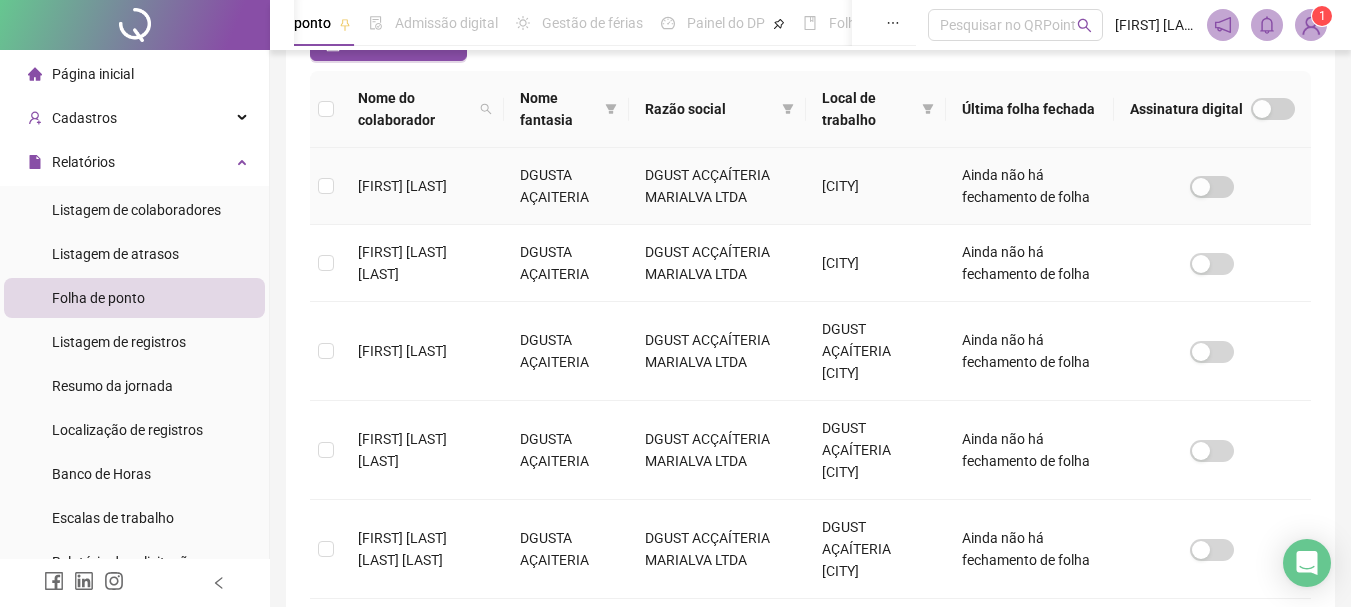 click on "[FIRST] [LAST]" at bounding box center (423, 186) 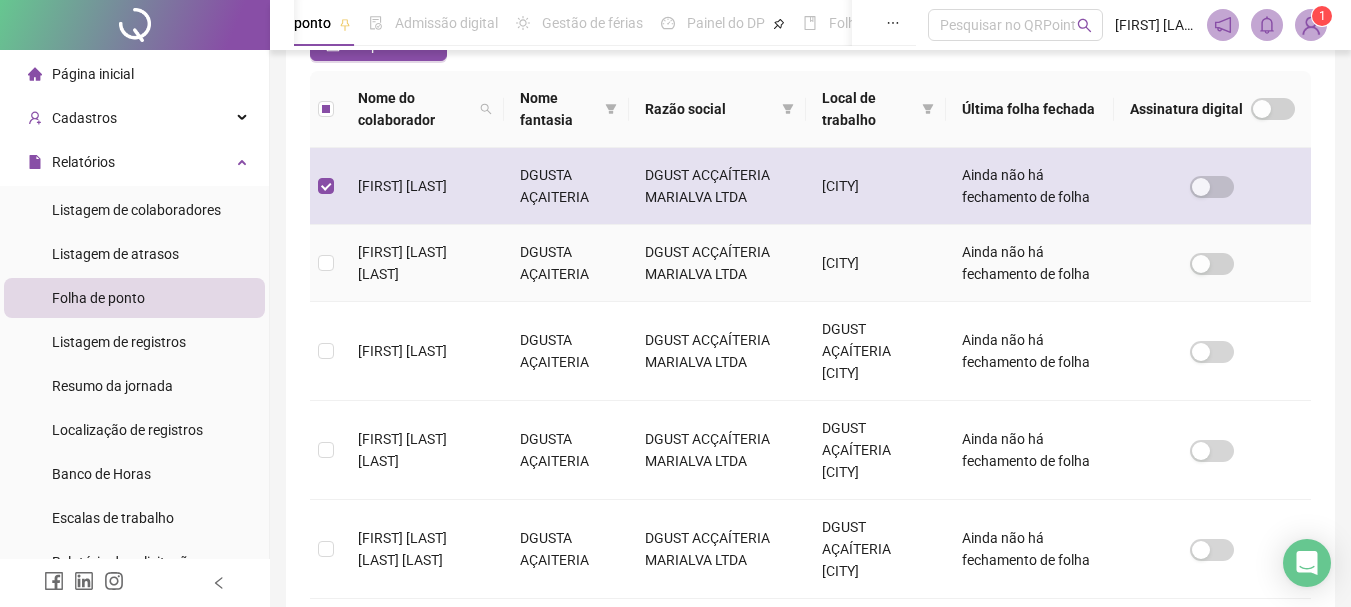 click on "DGUSTA AÇAITERIA" at bounding box center [566, 186] 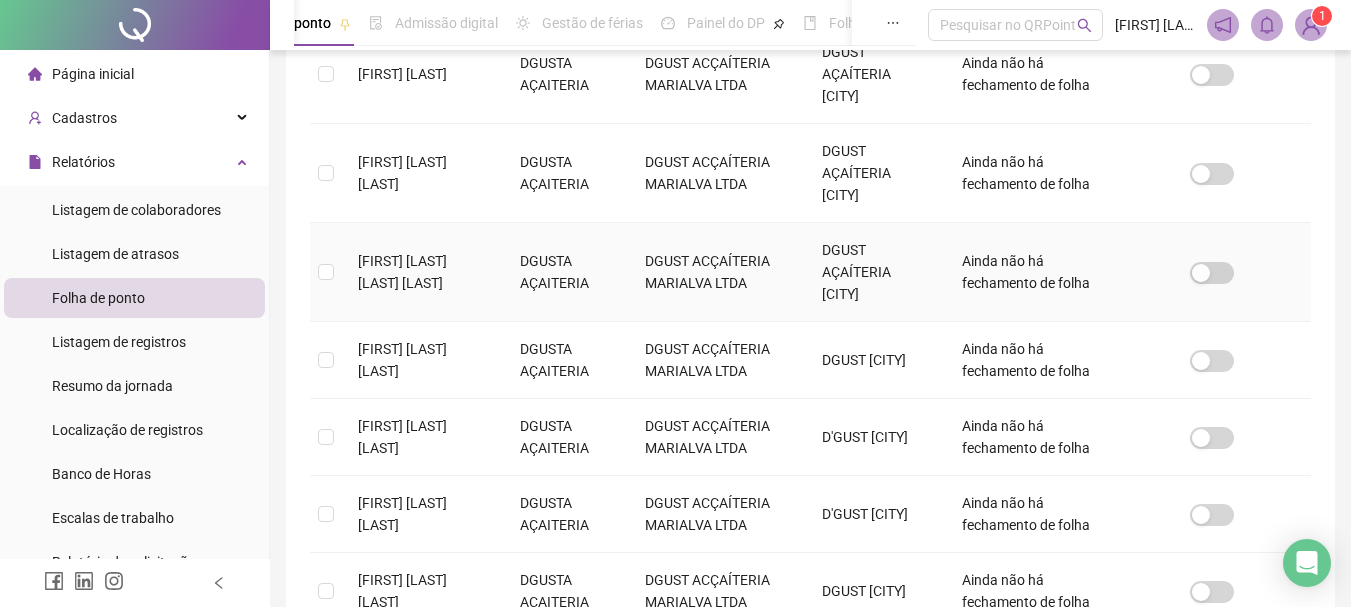 scroll, scrollTop: 600, scrollLeft: 0, axis: vertical 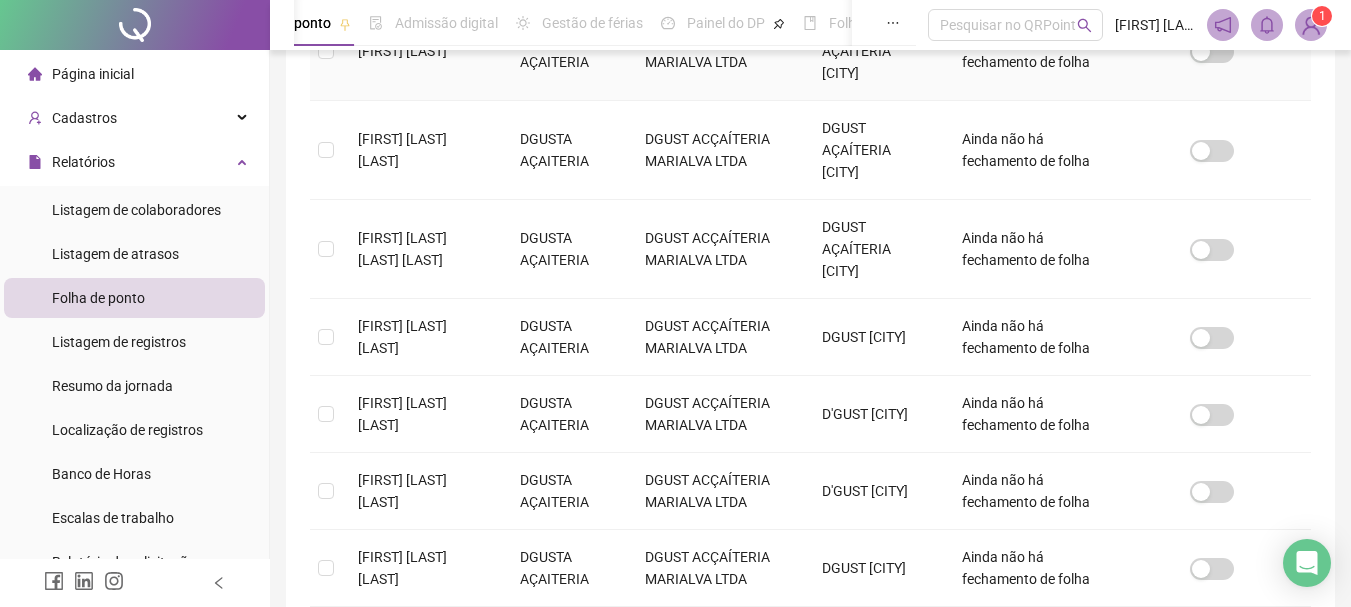 click on "[FIRST] [LAST]" at bounding box center (423, 51) 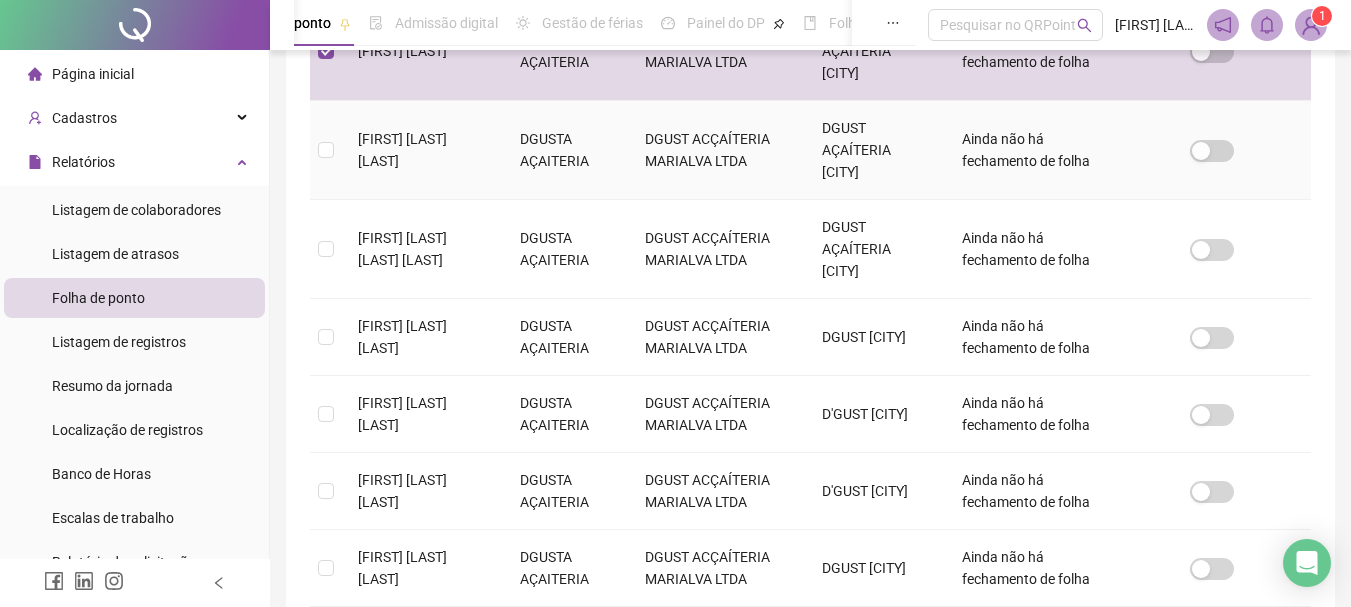drag, startPoint x: 415, startPoint y: 234, endPoint x: 434, endPoint y: 304, distance: 72.53275 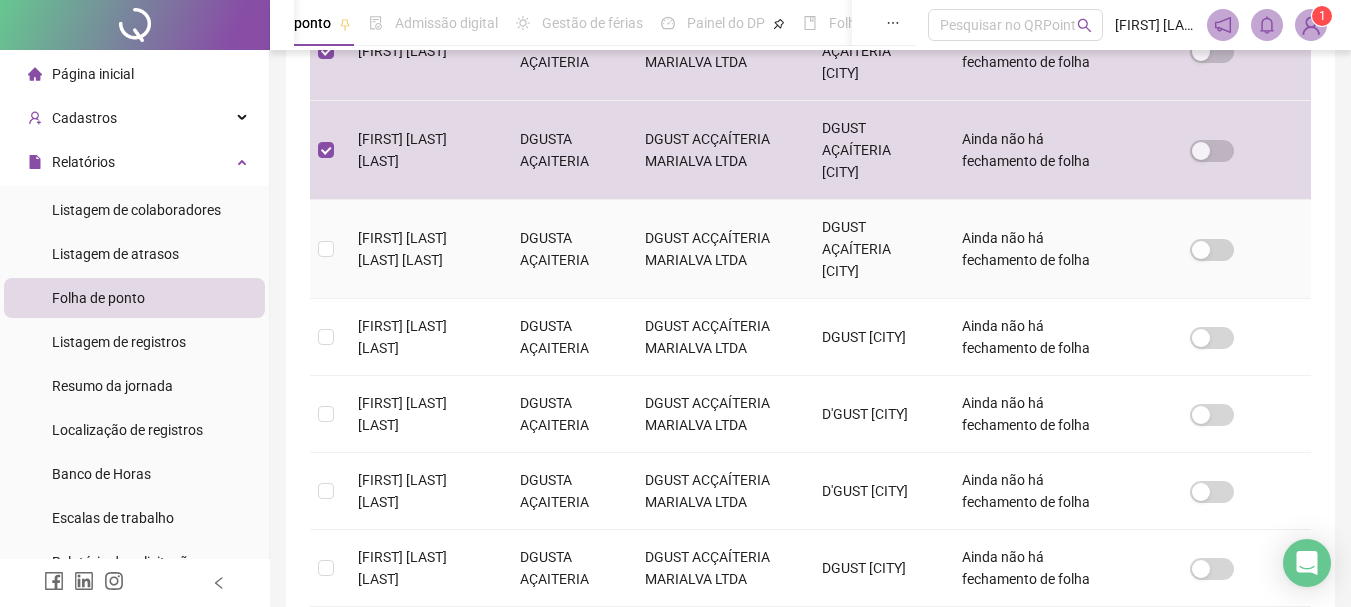 click on "[FIRST] [LAST] [LAST] [LAST]" at bounding box center (423, 249) 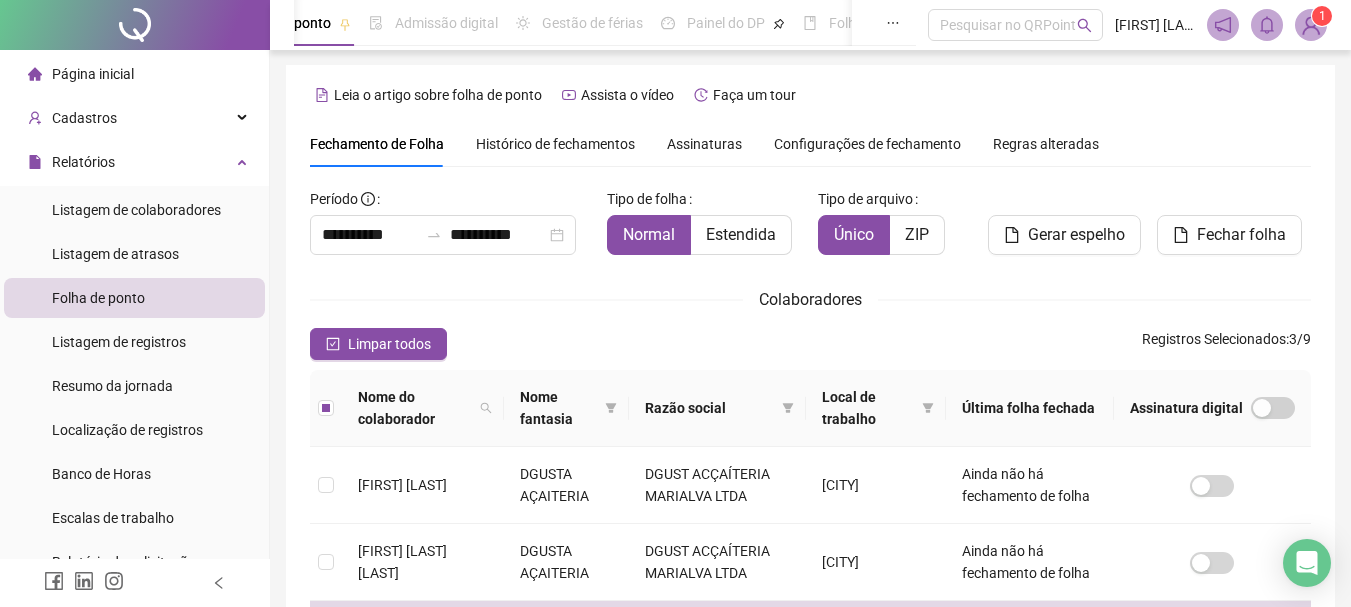 scroll, scrollTop: 0, scrollLeft: 0, axis: both 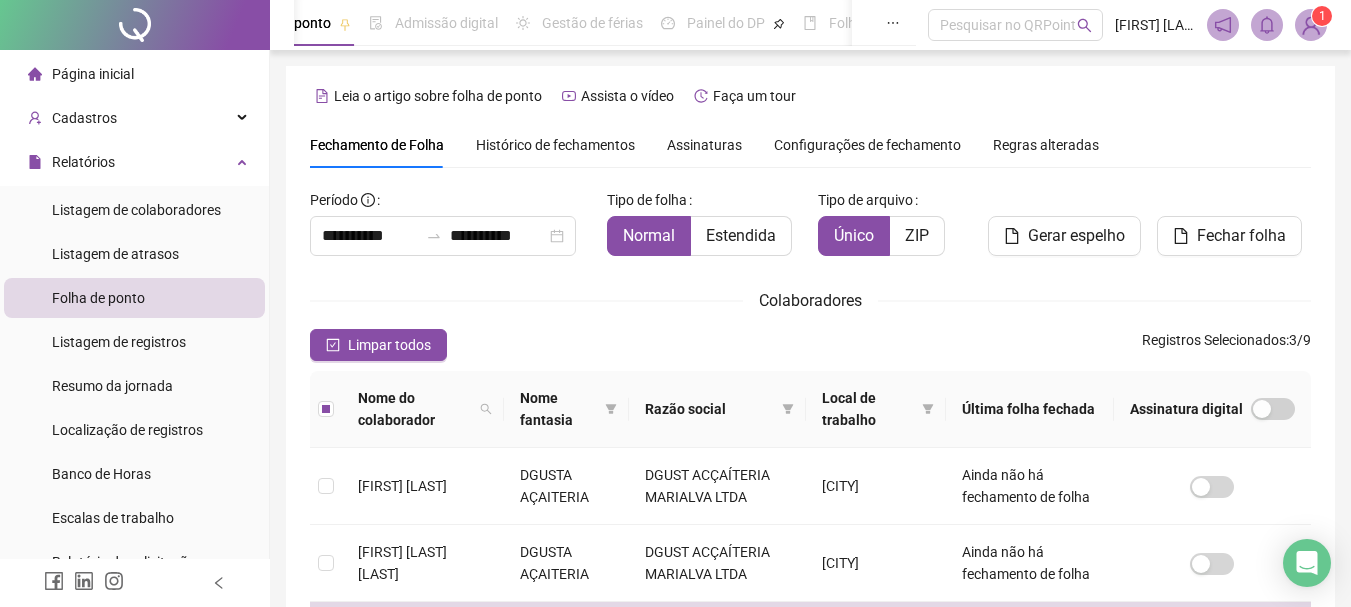 click on "Gerar espelho" at bounding box center (1076, 236) 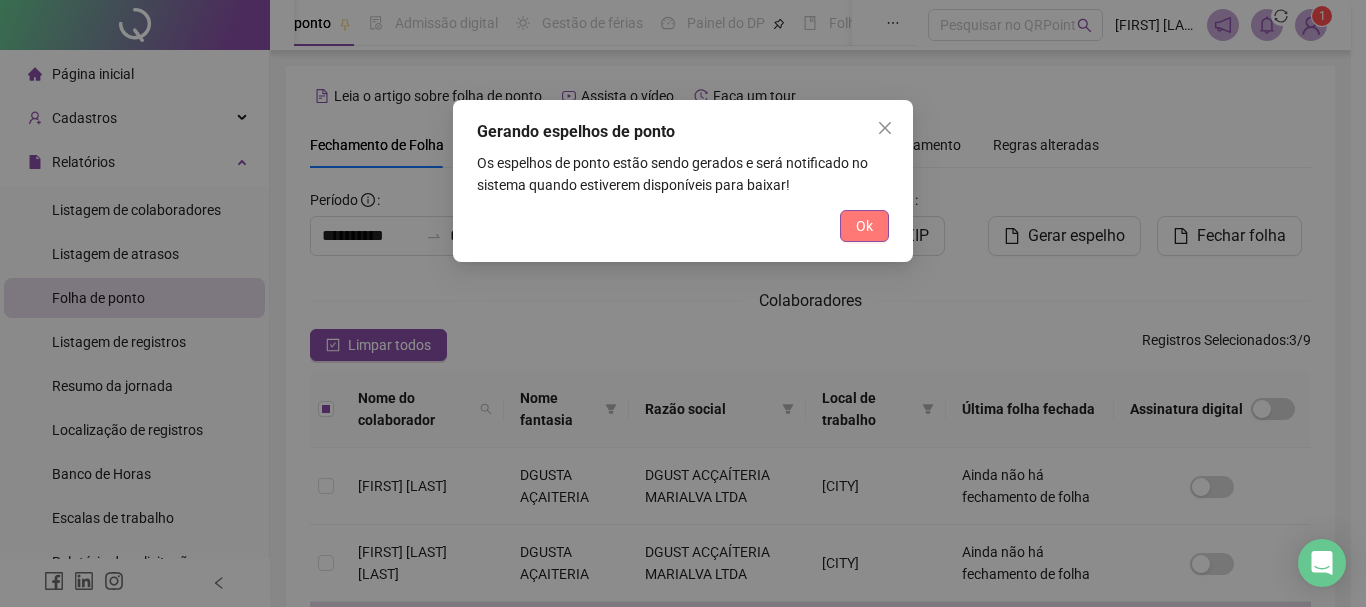 click on "Ok" at bounding box center [864, 226] 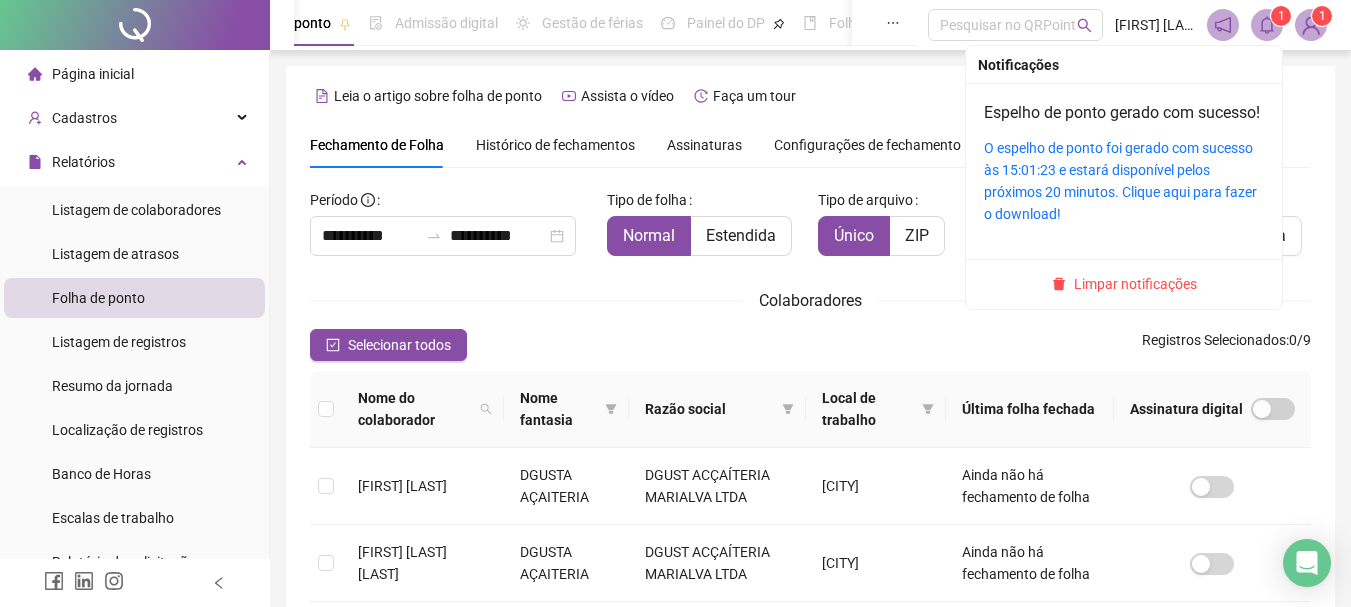 click 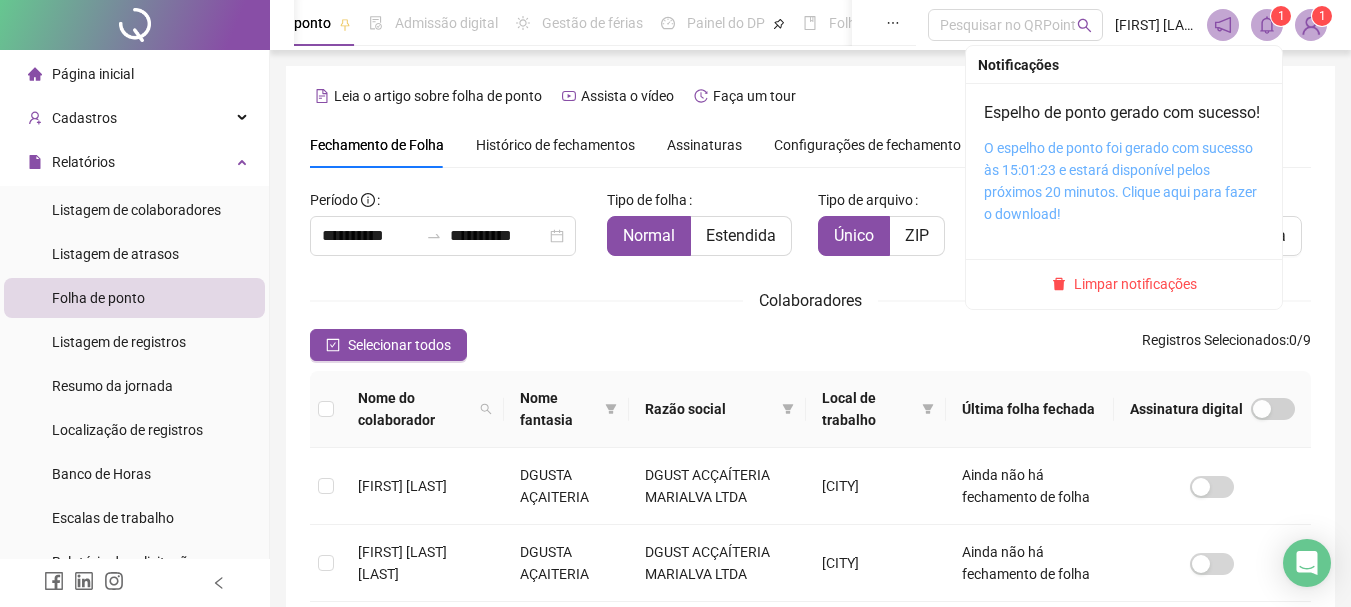 click on "O espelho de ponto foi gerado com sucesso às 15:01:23 e estará disponível pelos próximos 20 minutos.
Clique aqui para fazer o download!" at bounding box center [1120, 181] 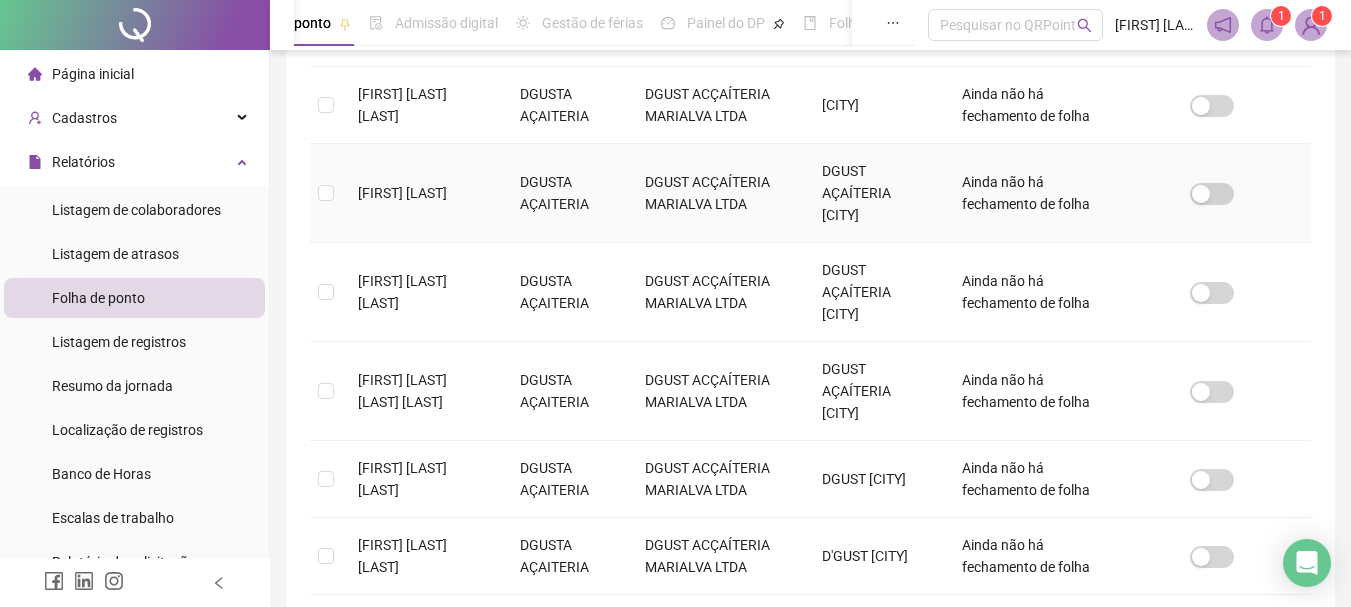 scroll, scrollTop: 500, scrollLeft: 0, axis: vertical 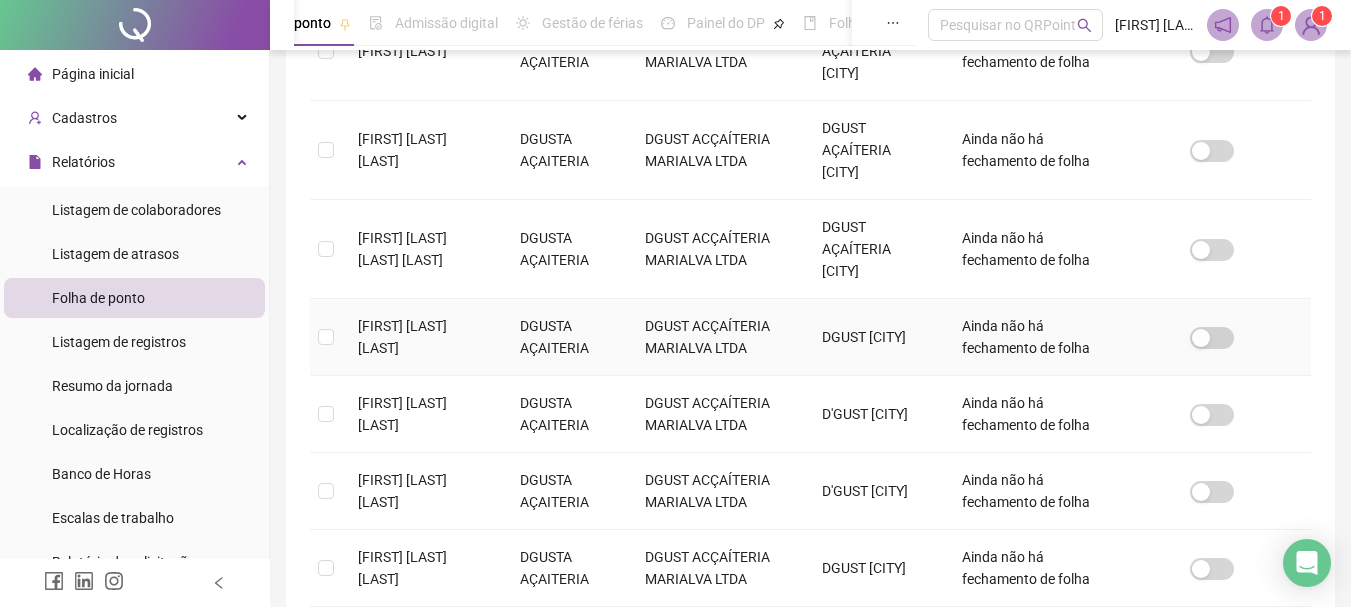 click on "[FIRST] [LAST] [LAST]" at bounding box center [423, 337] 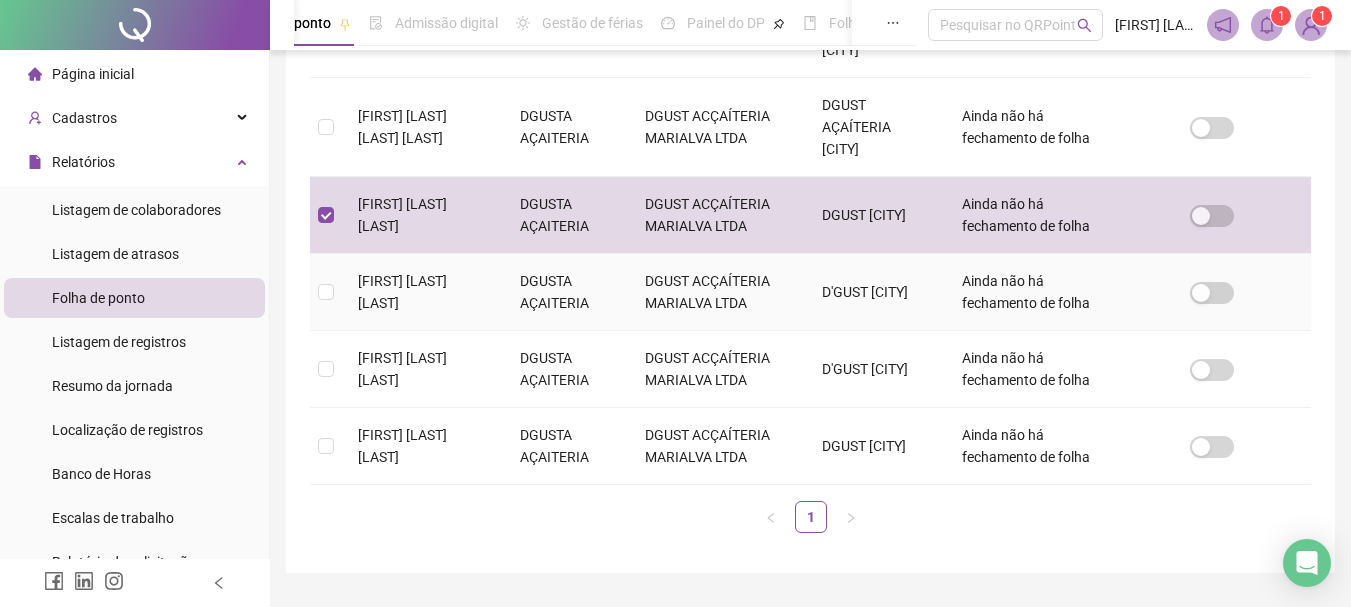 scroll, scrollTop: 906, scrollLeft: 0, axis: vertical 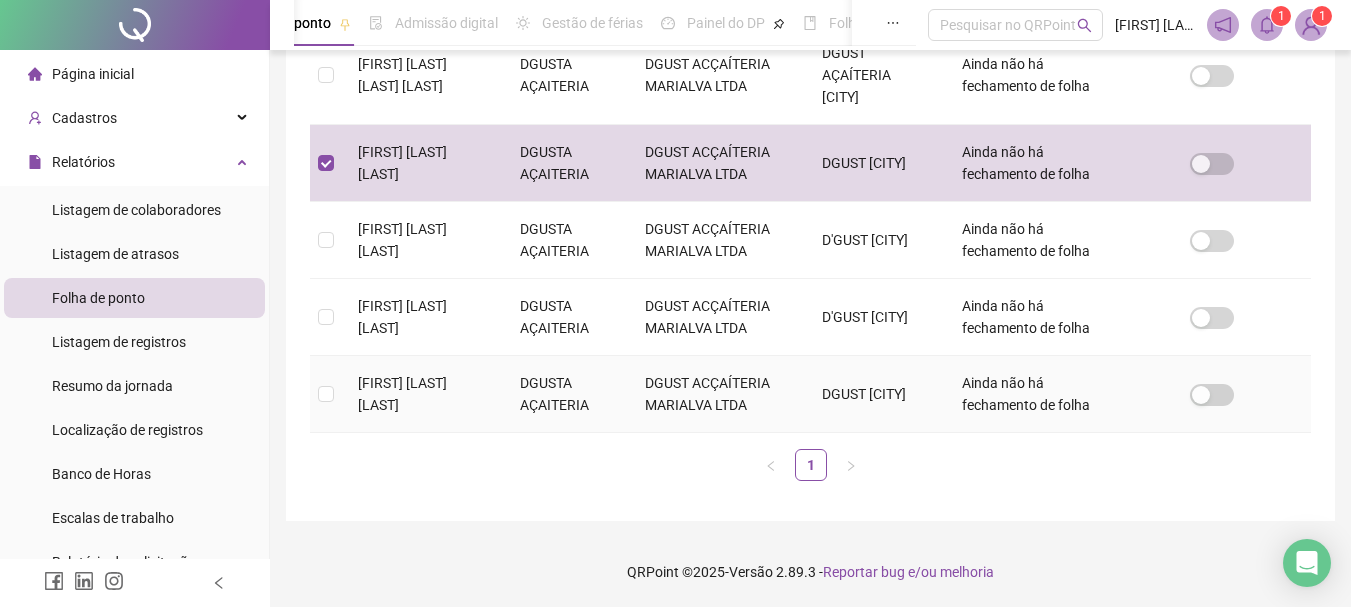 click on "[FIRST] [LAST] [LAST]" at bounding box center (423, 394) 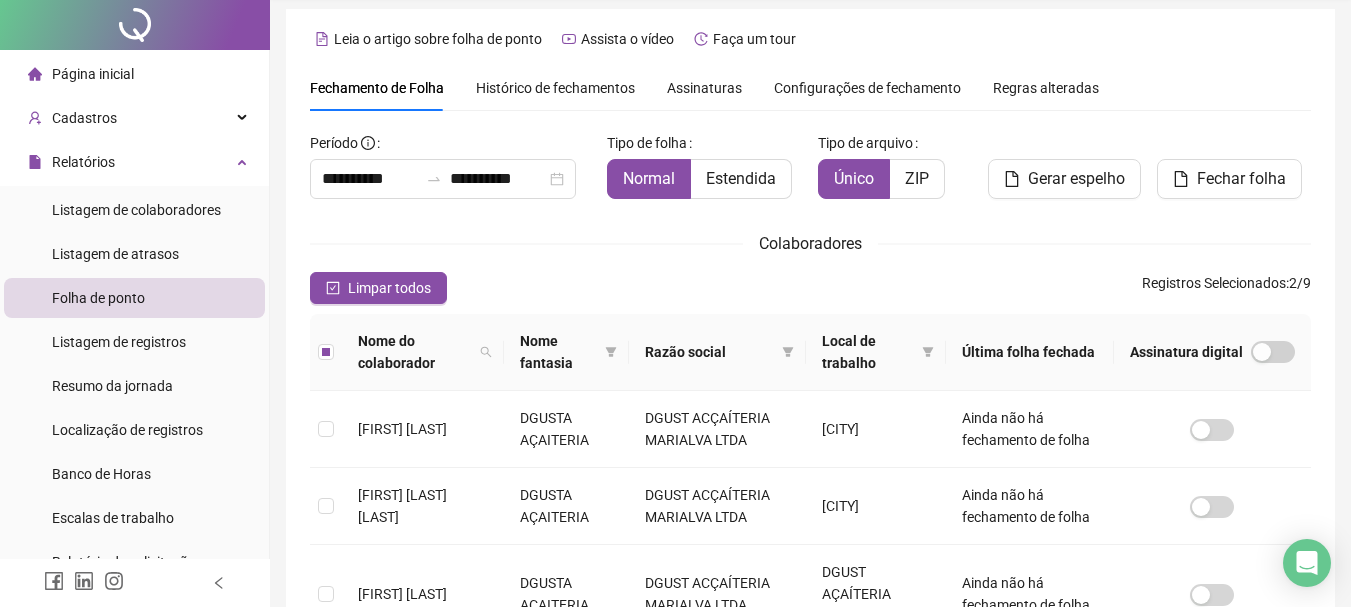 scroll, scrollTop: 0, scrollLeft: 0, axis: both 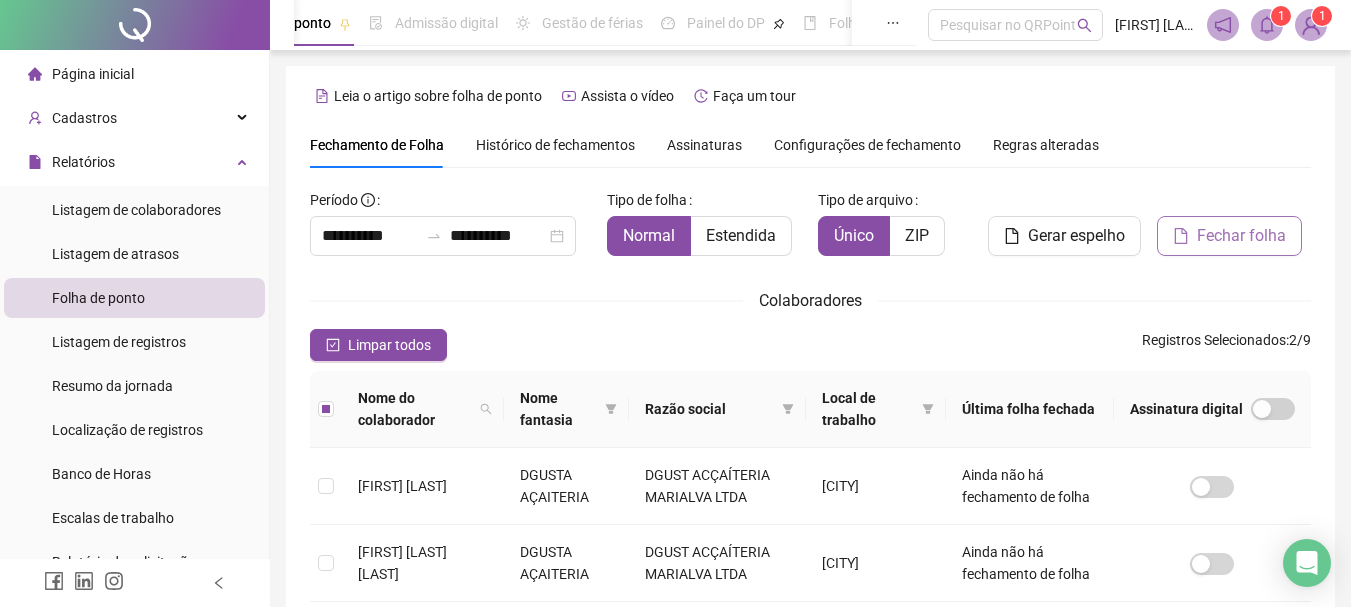 click on "Fechar folha" at bounding box center (1241, 236) 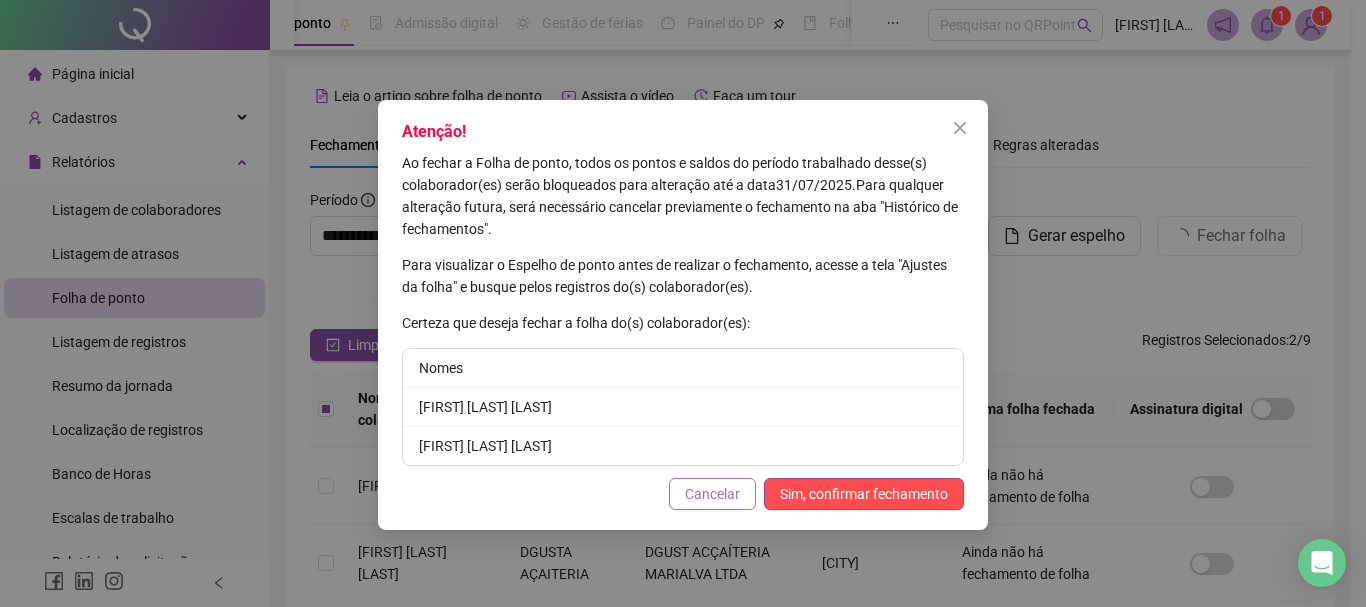 click on "Cancelar" at bounding box center (712, 494) 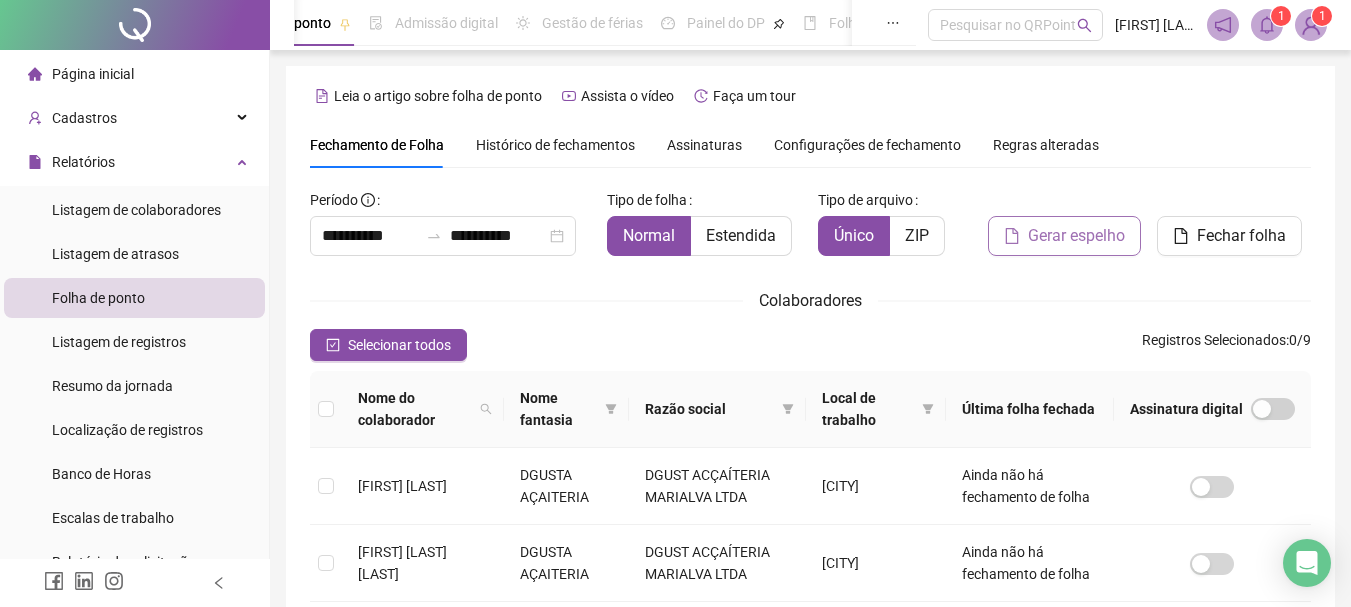 click on "Gerar espelho" at bounding box center (1076, 236) 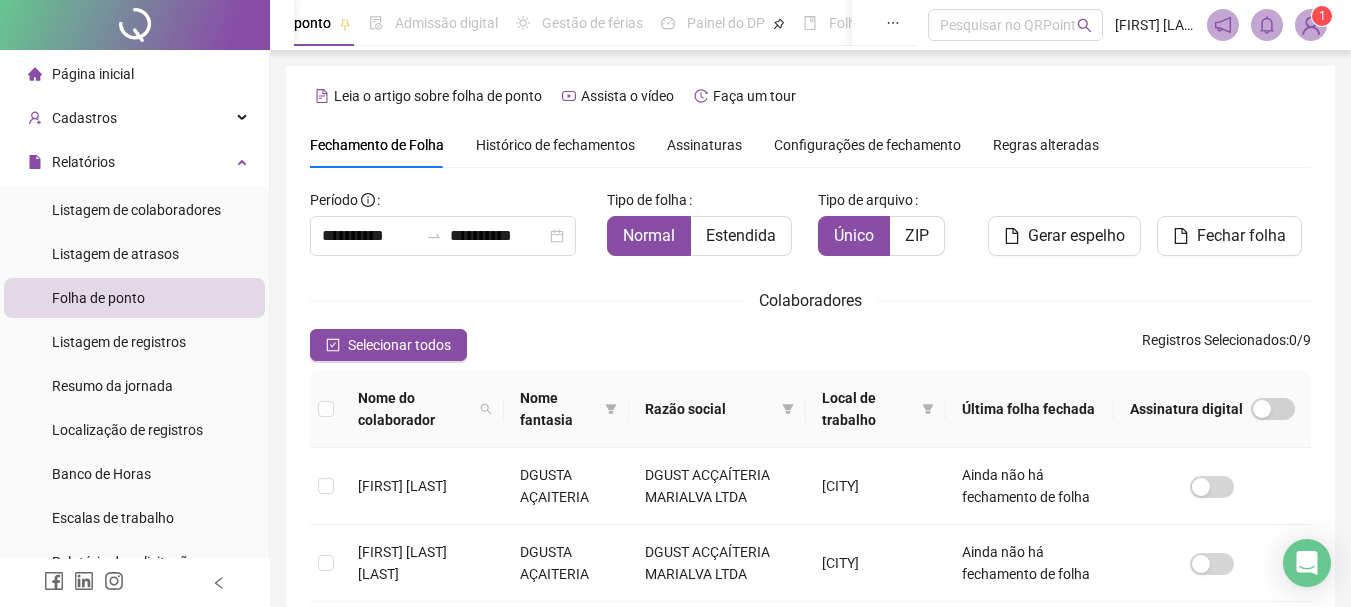 type 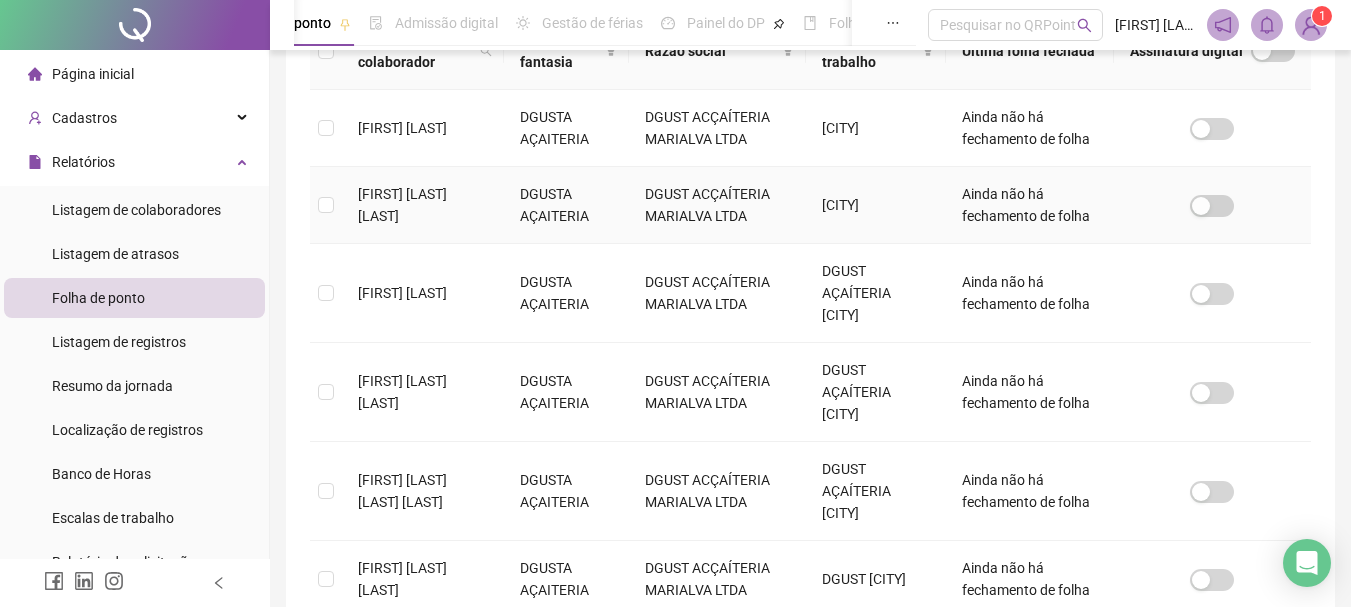 scroll, scrollTop: 500, scrollLeft: 0, axis: vertical 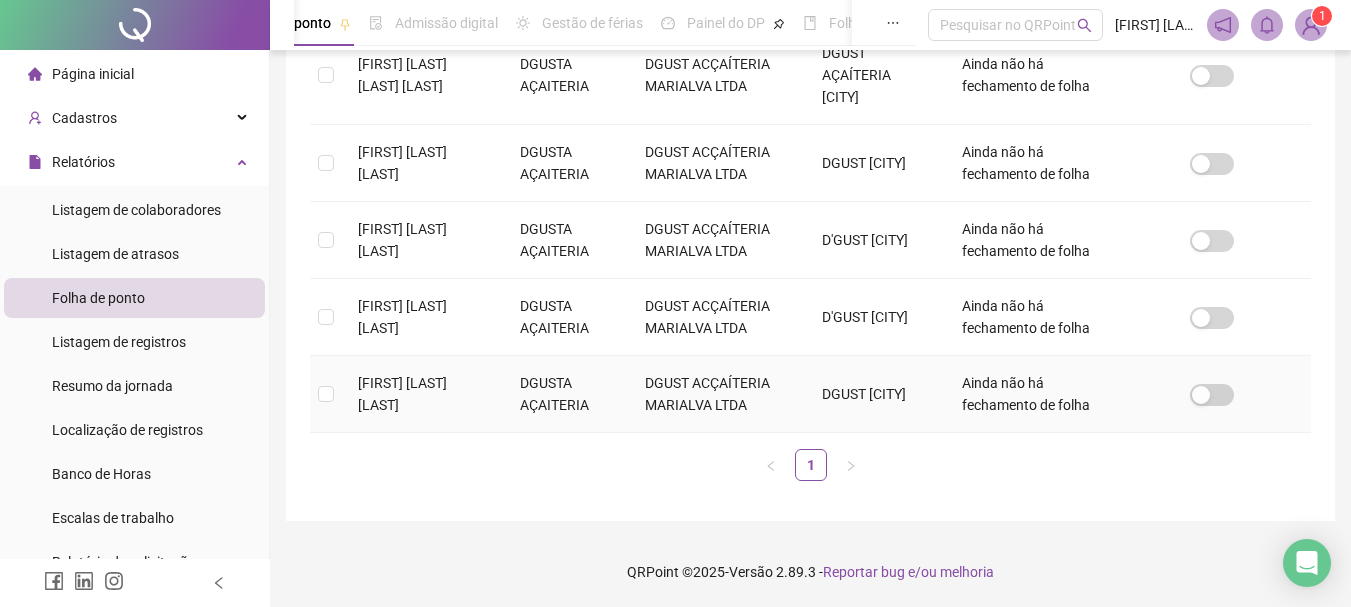 drag, startPoint x: 338, startPoint y: 404, endPoint x: 312, endPoint y: 258, distance: 148.297 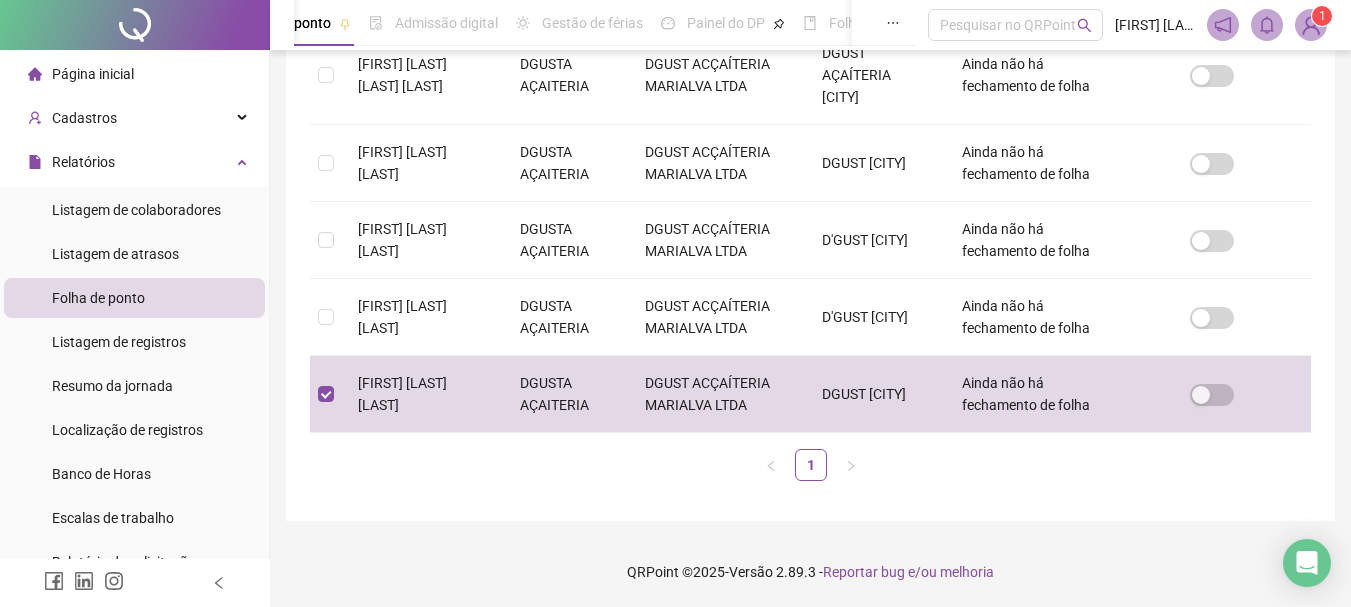 click 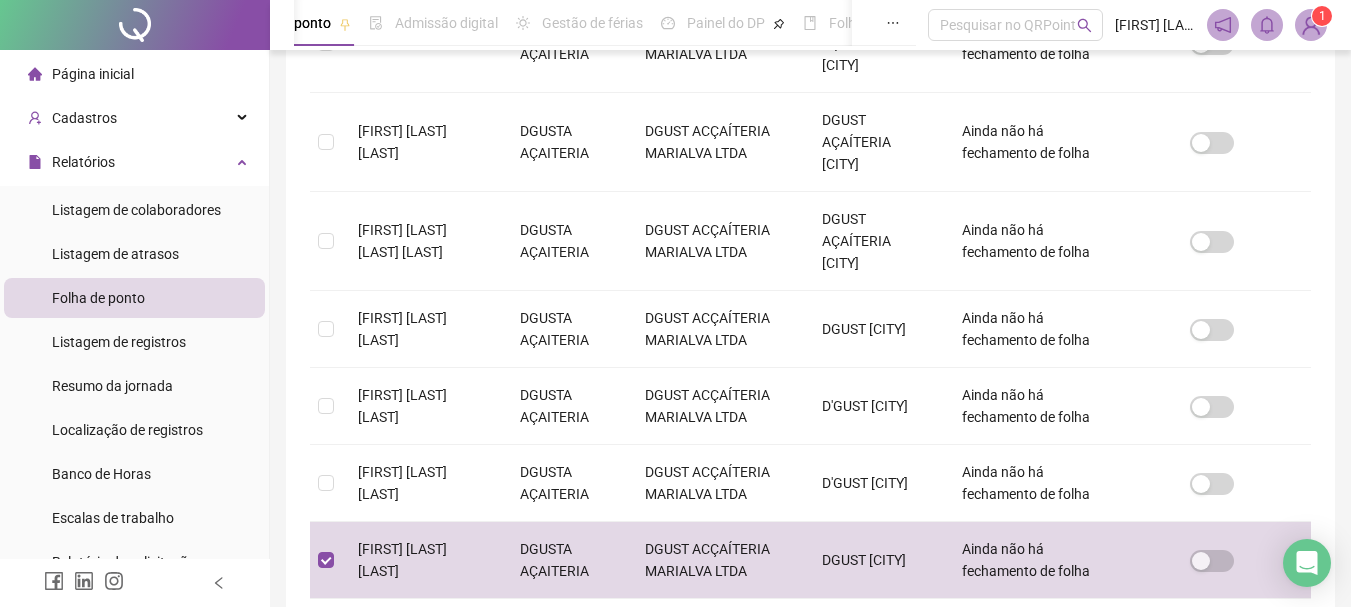 scroll, scrollTop: 606, scrollLeft: 0, axis: vertical 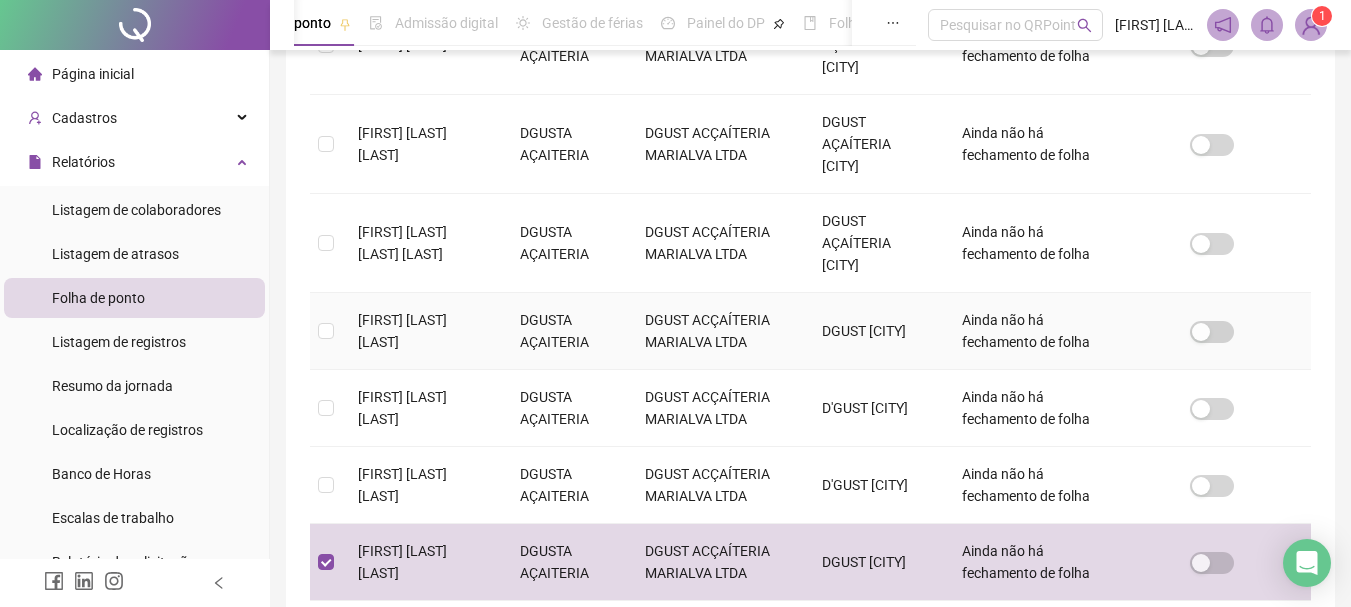 click on "[FIRST] [LAST] [LAST]" at bounding box center (423, 331) 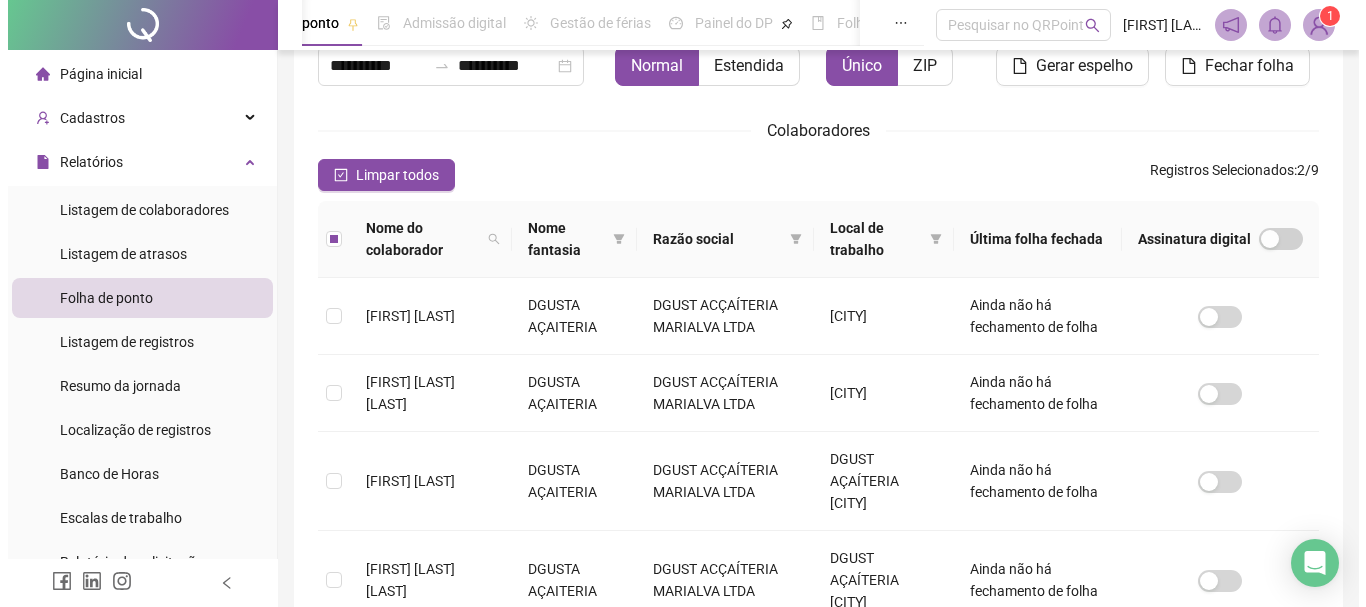 scroll, scrollTop: 0, scrollLeft: 0, axis: both 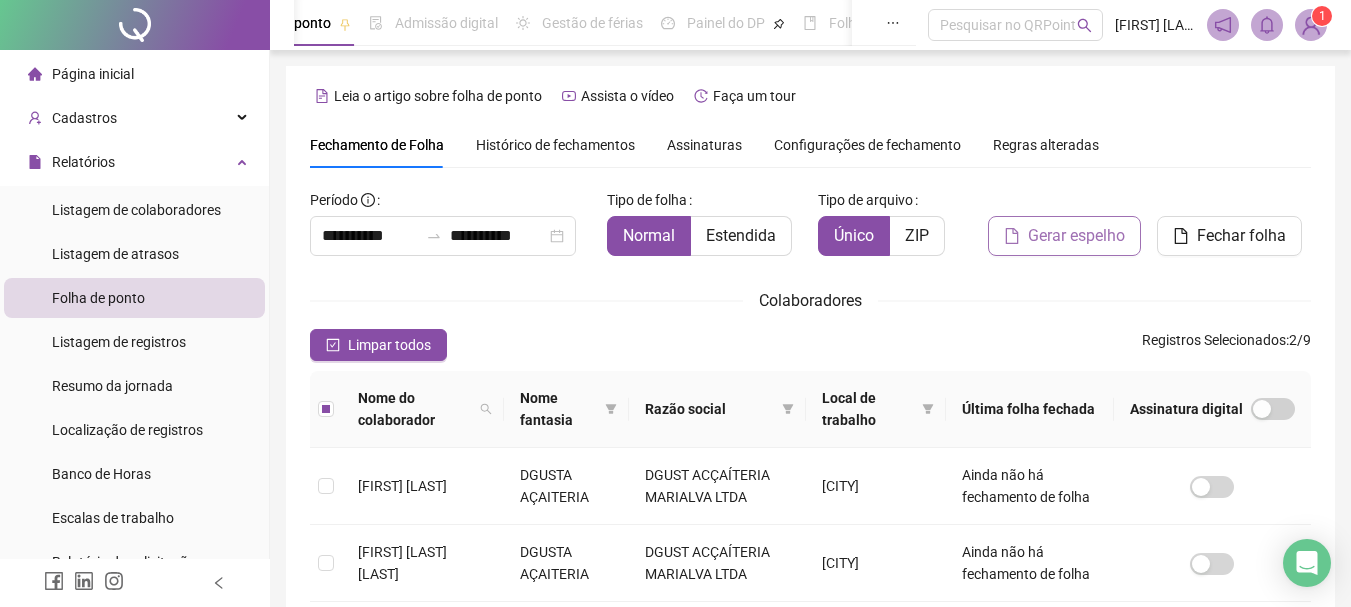 click on "Gerar espelho" at bounding box center [1076, 236] 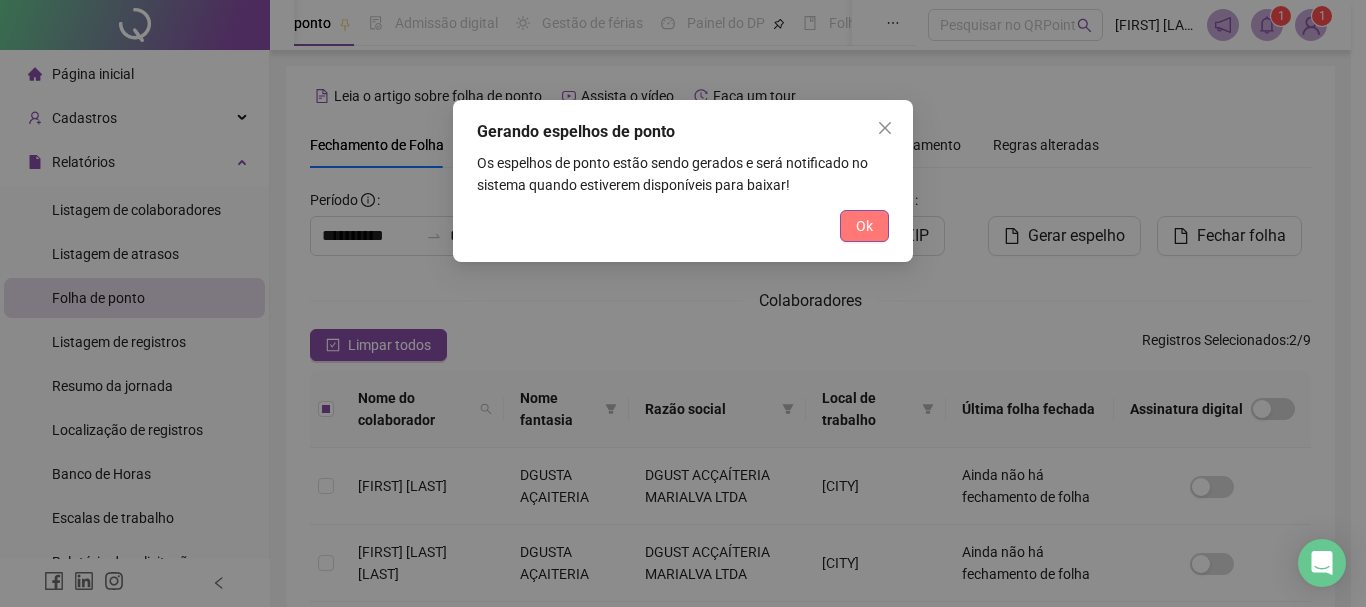 click on "Ok" at bounding box center (864, 226) 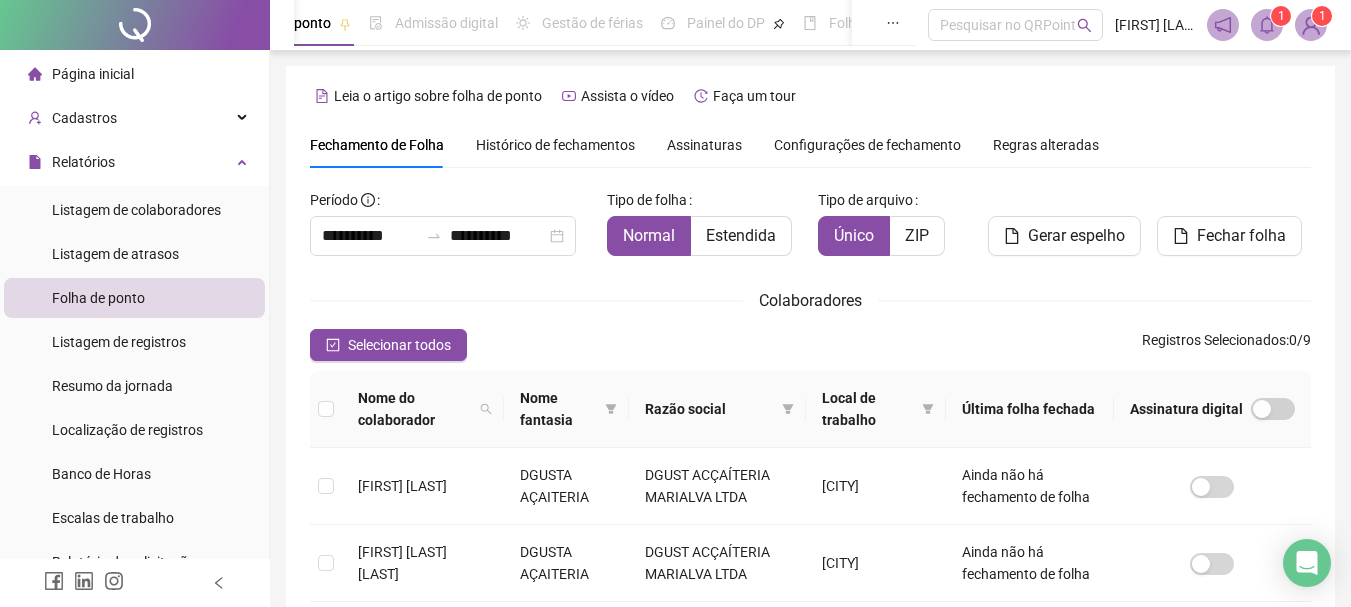 click on "Controle de ponto Admissão digital Gestão de férias Painel do DP Folha de pagamento   Pesquisar no QRPoint [FIRST] [LAST]   1 1" at bounding box center (810, 25) 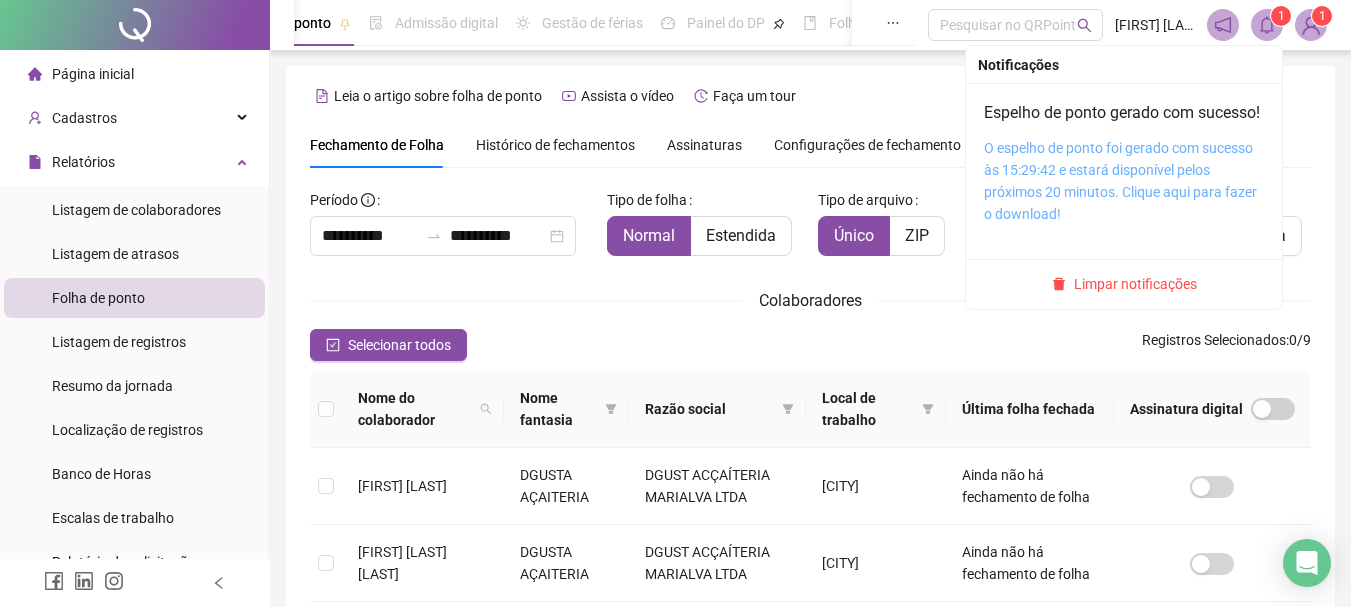 click on "O espelho de ponto foi gerado com sucesso às 15:29:42 e estará disponível pelos próximos 20 minutos.
Clique aqui para fazer o download!" at bounding box center [1120, 181] 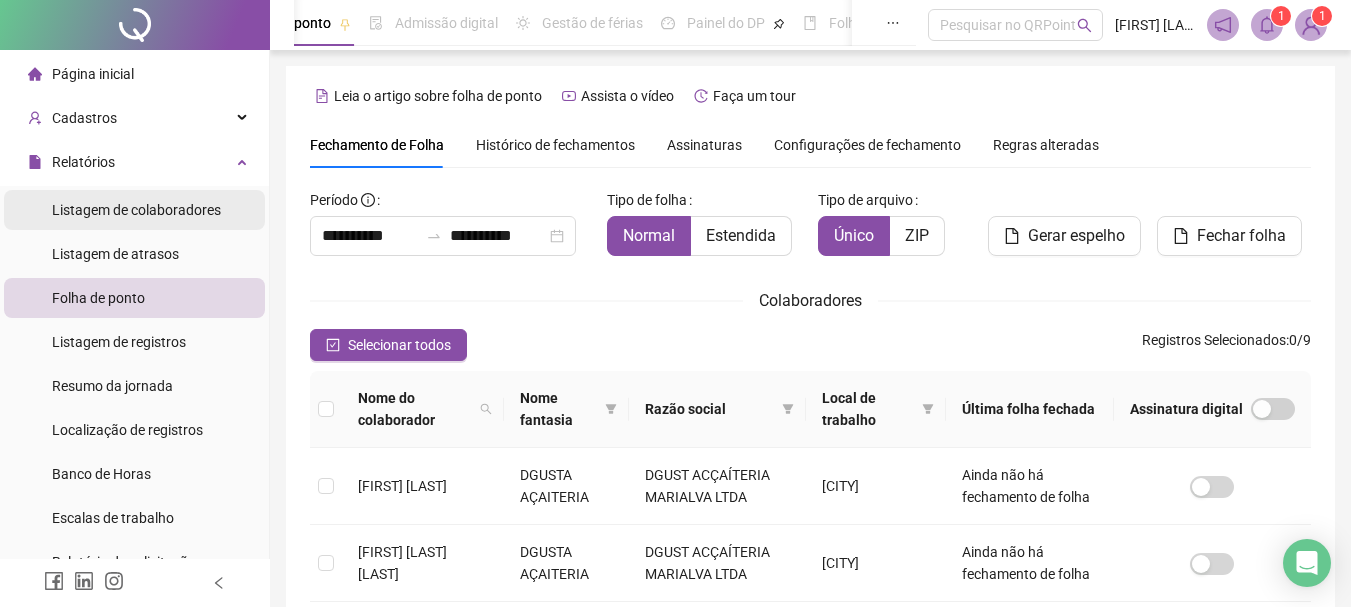 click on "Listagem de colaboradores" at bounding box center (136, 210) 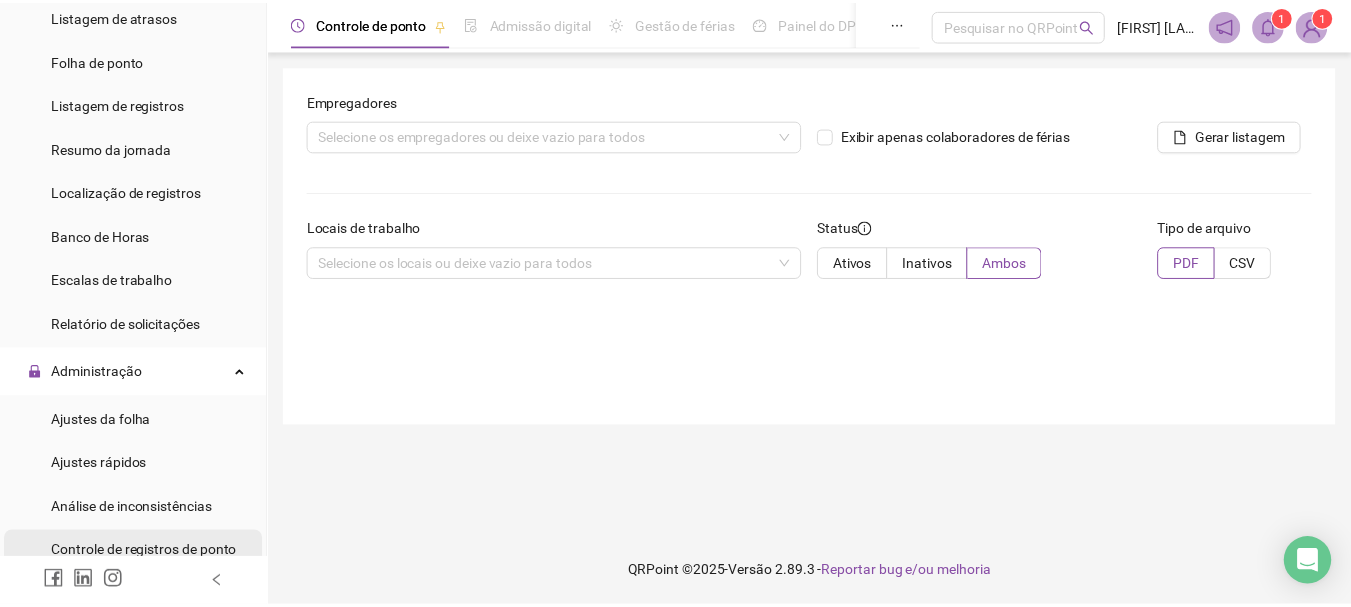 scroll, scrollTop: 0, scrollLeft: 0, axis: both 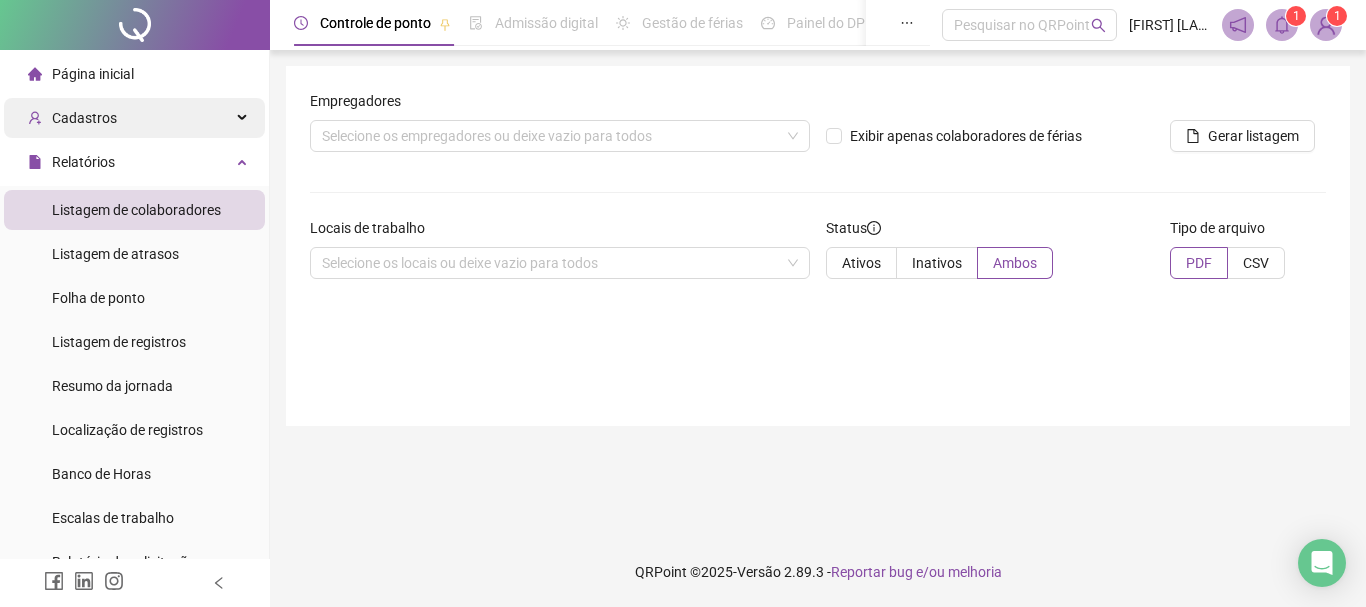 click on "Cadastros" at bounding box center [134, 118] 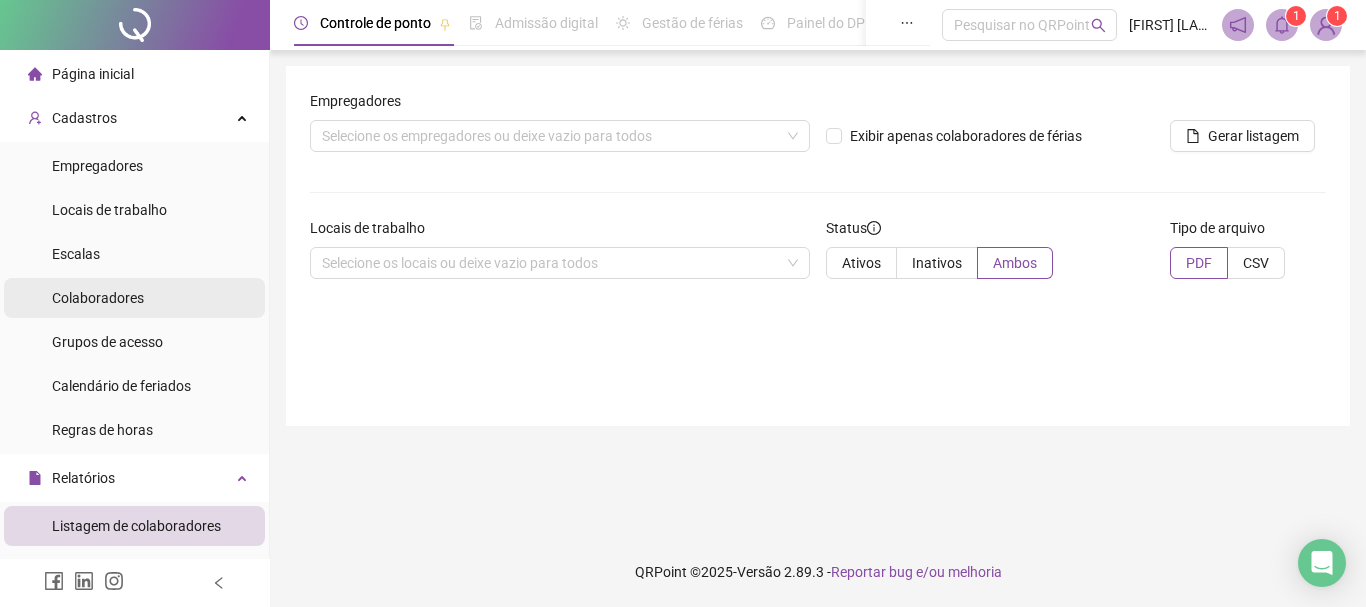 click on "Colaboradores" at bounding box center [98, 298] 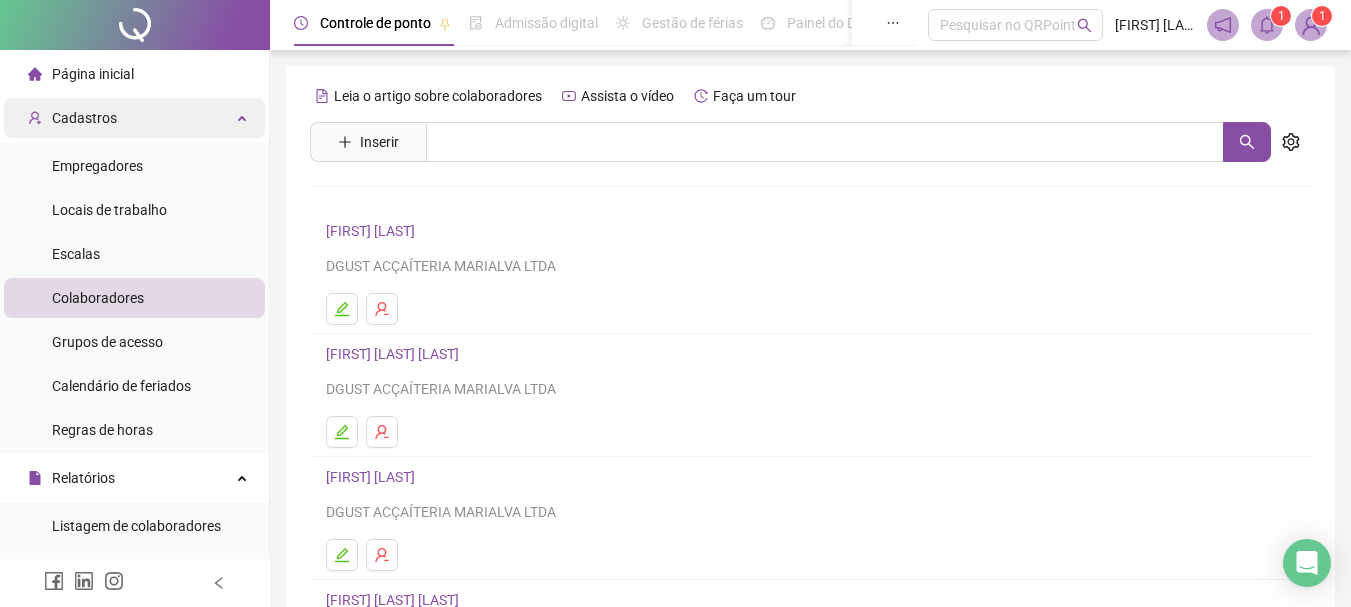 click on "Cadastros" at bounding box center (72, 118) 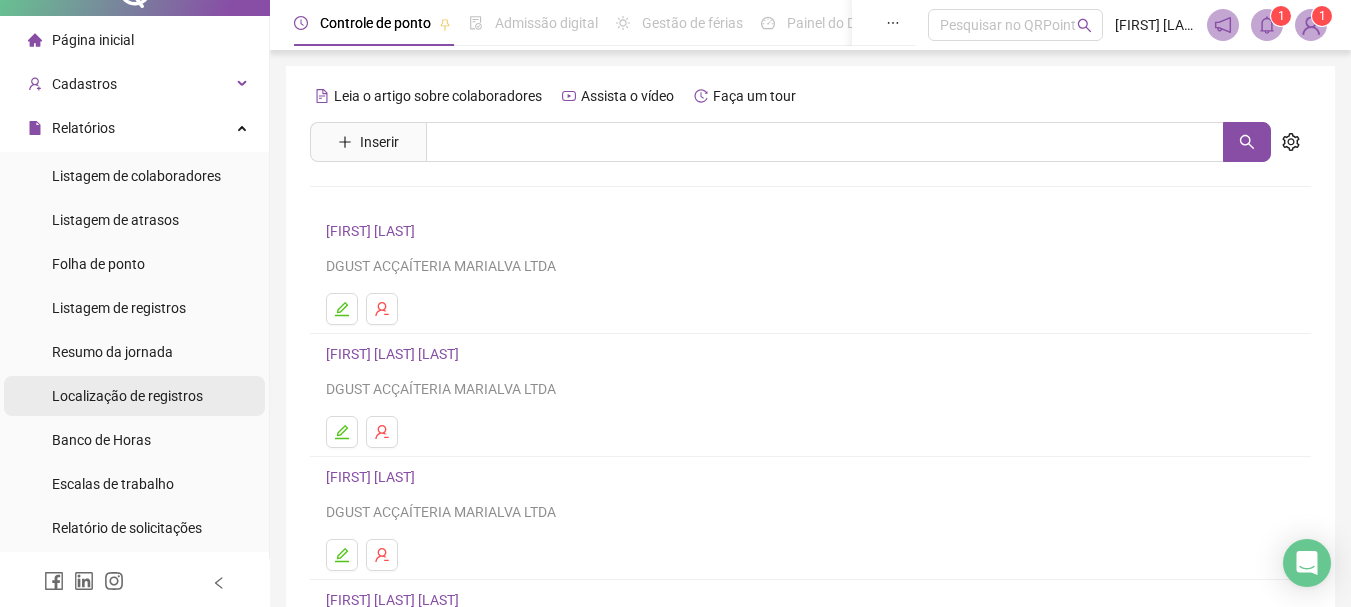 scroll, scrollTop: 0, scrollLeft: 0, axis: both 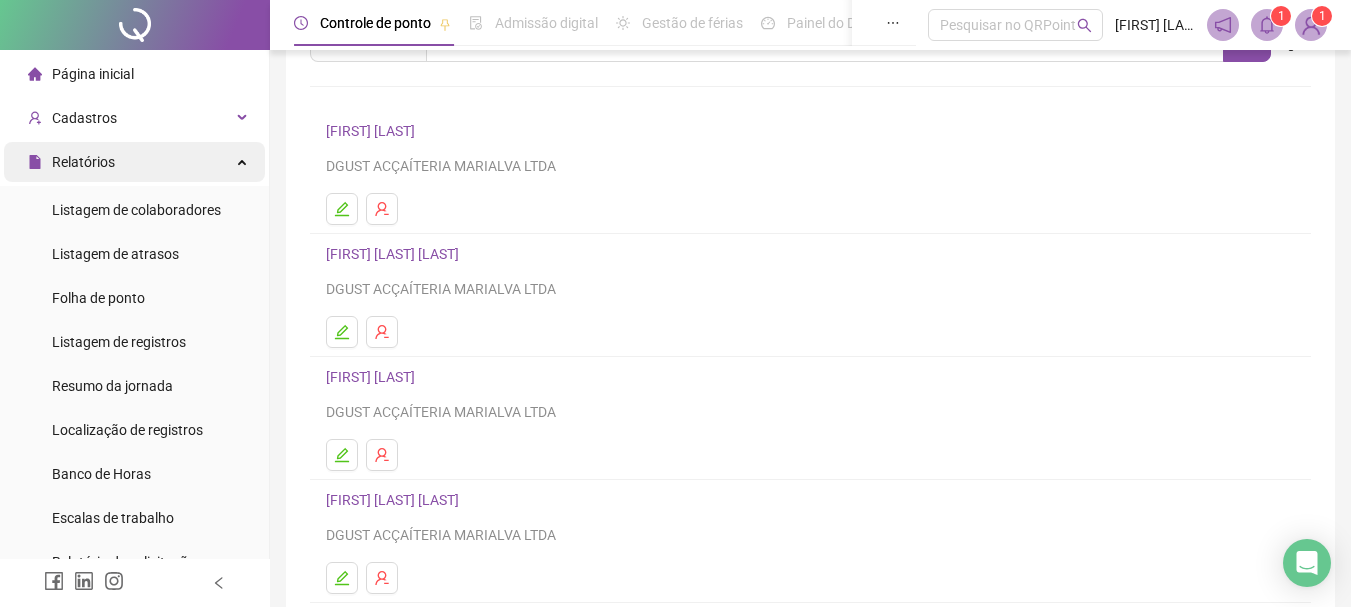 click on "Relatórios" at bounding box center [83, 162] 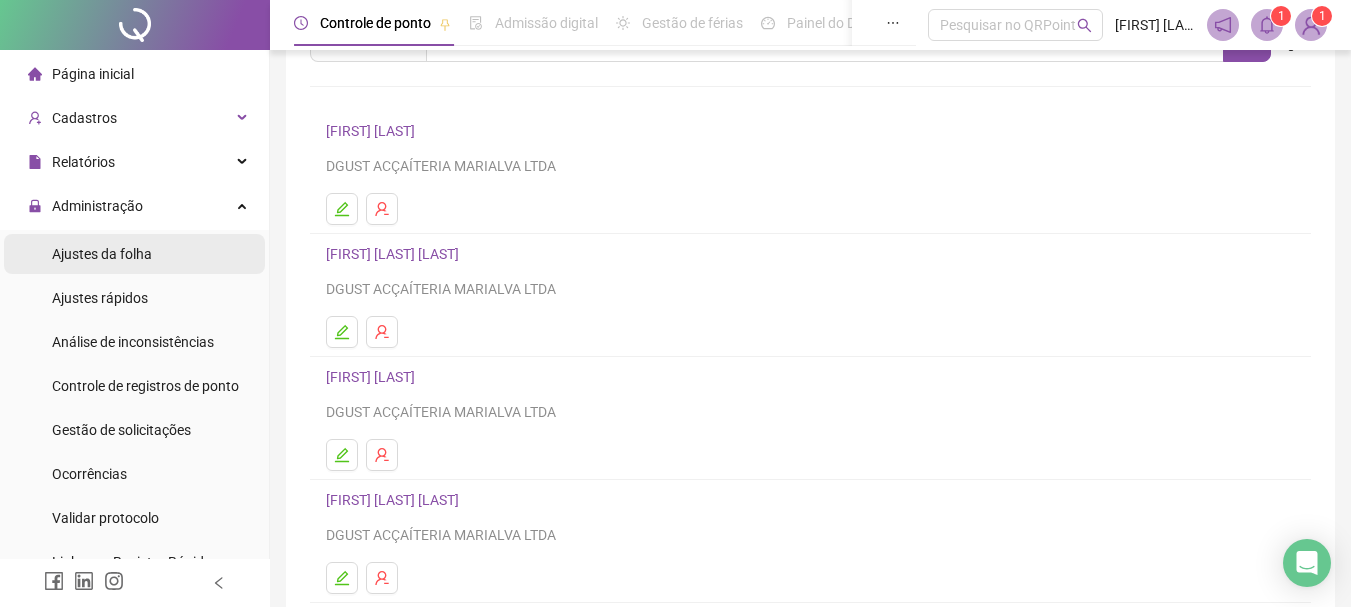 click on "Ajustes da folha" at bounding box center [102, 254] 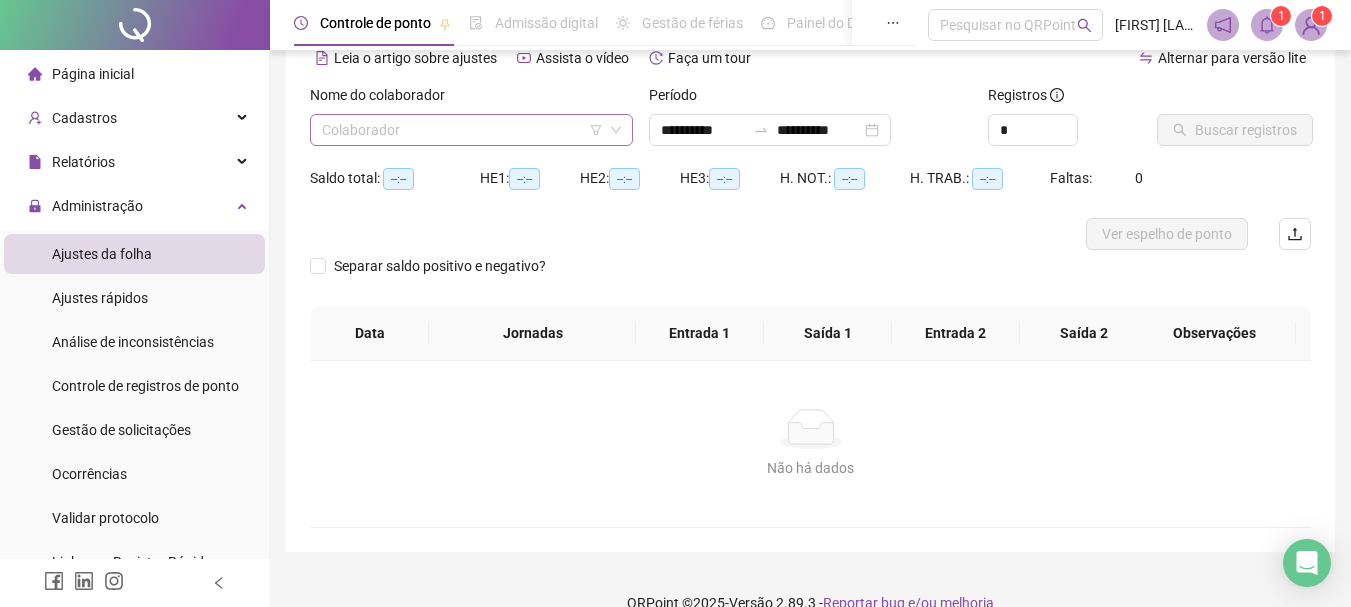 click at bounding box center (462, 130) 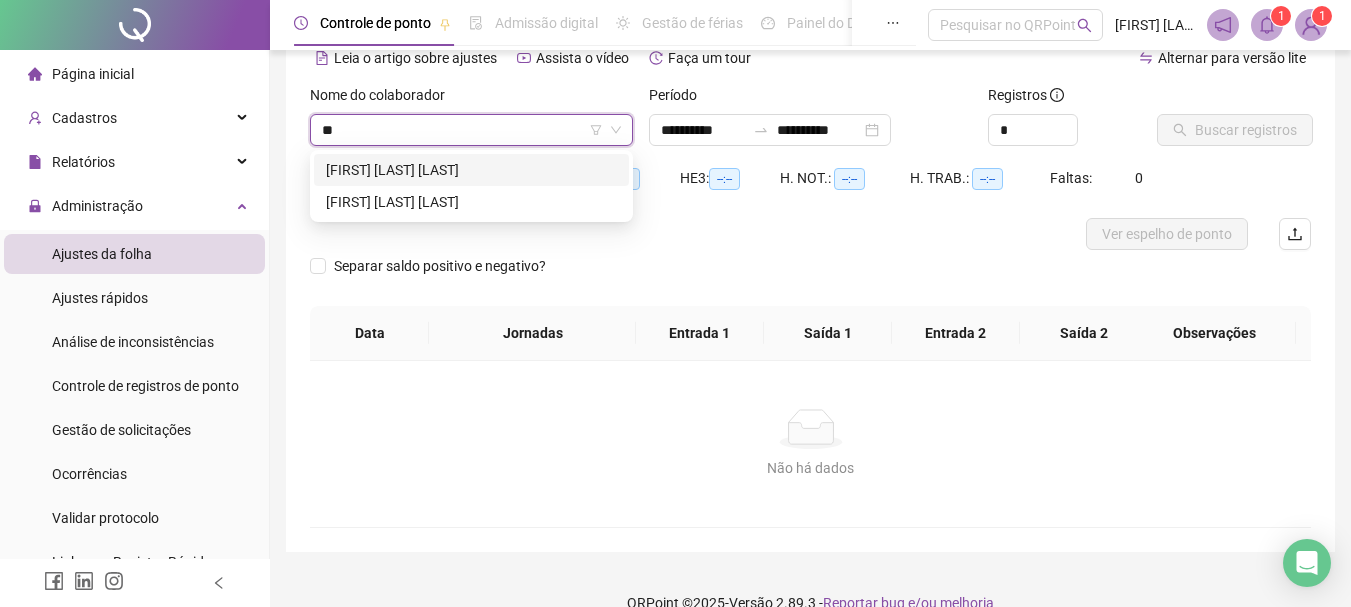 type on "***" 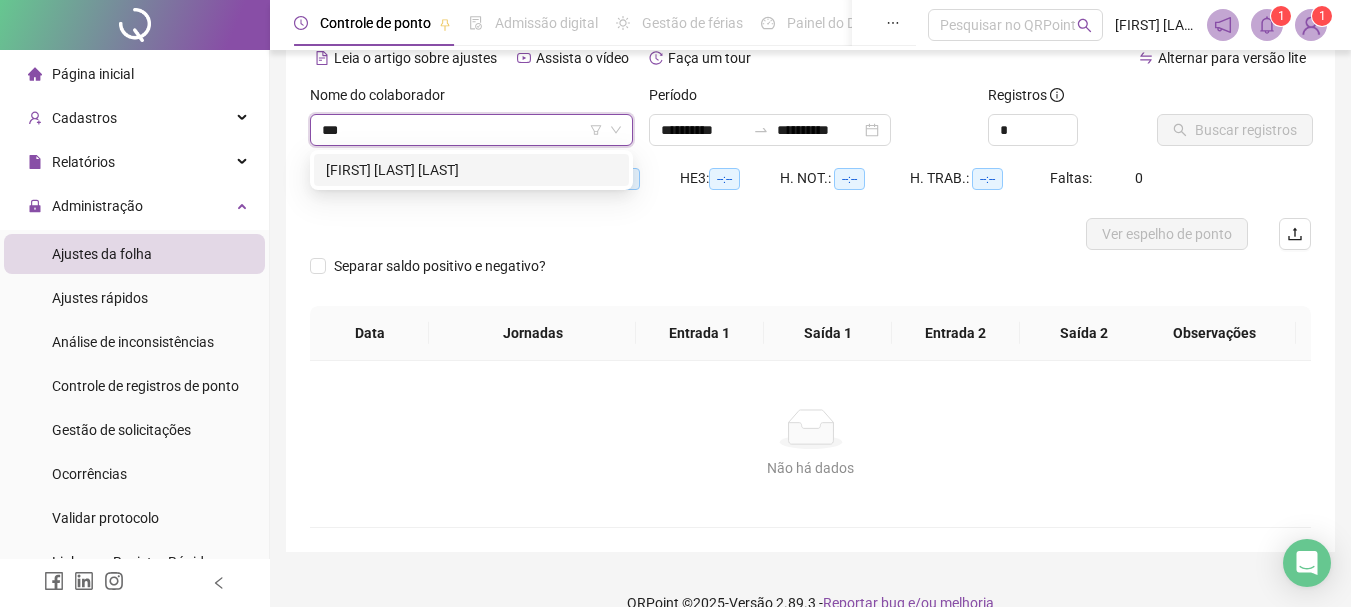type 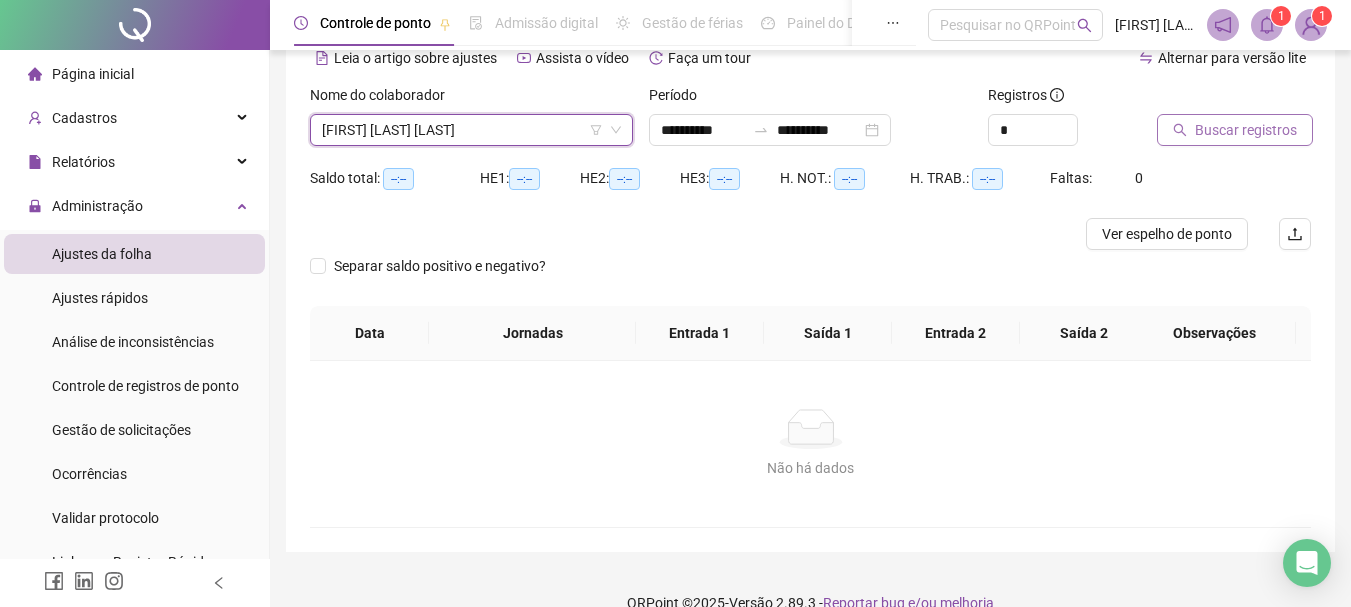 click on "Buscar registros" at bounding box center [1246, 130] 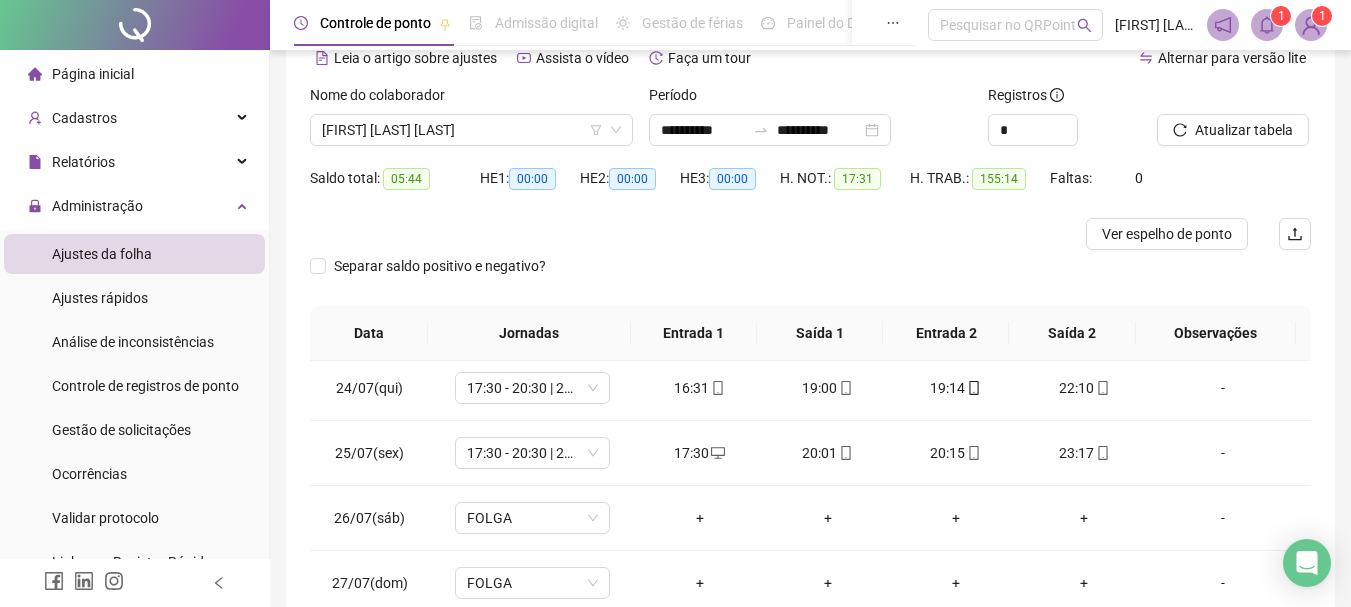 scroll, scrollTop: 1588, scrollLeft: 0, axis: vertical 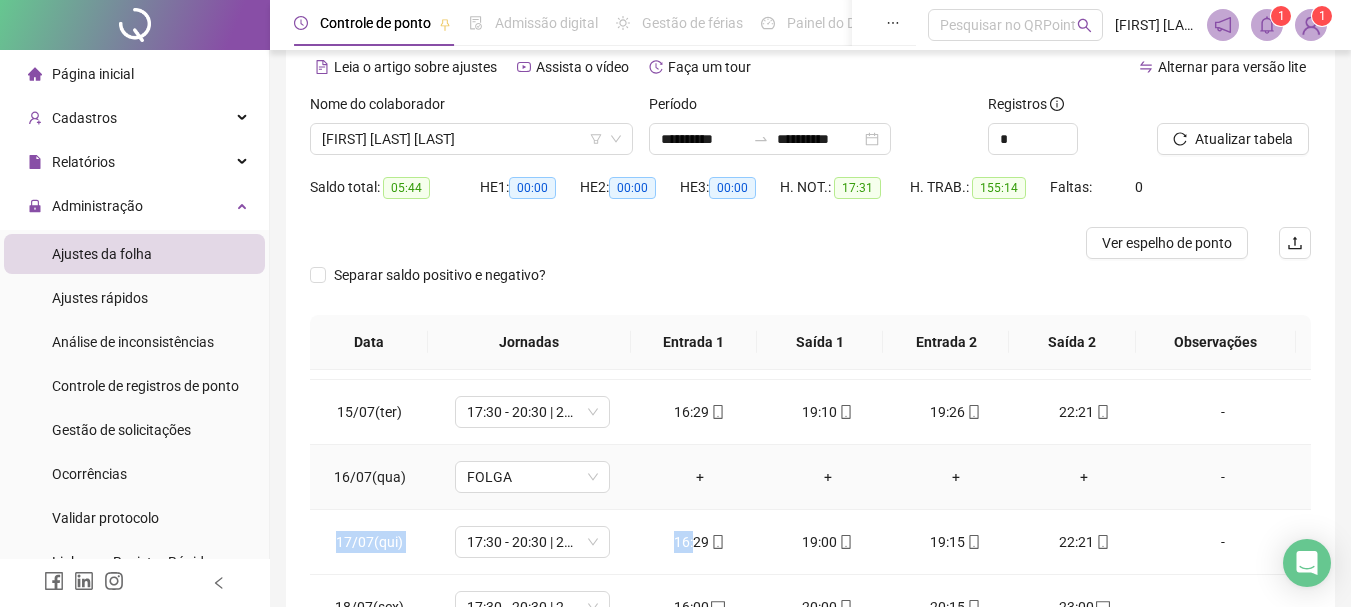 drag, startPoint x: 688, startPoint y: 546, endPoint x: 1253, endPoint y: 480, distance: 568.8418 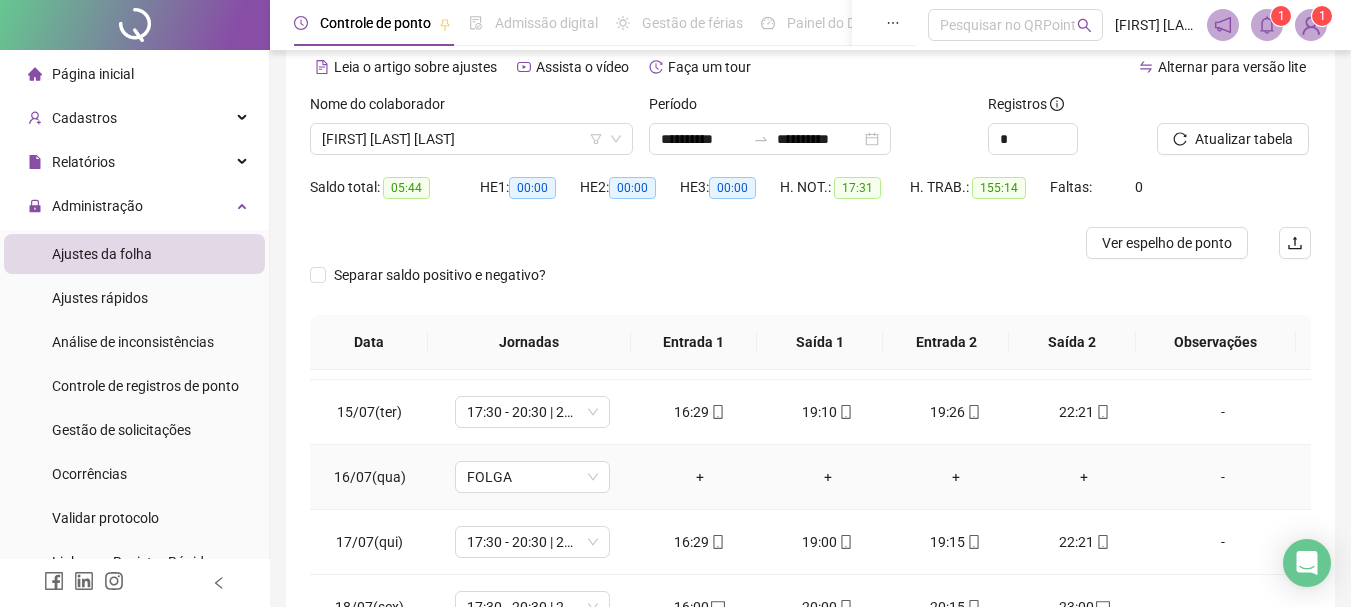 click on "-" at bounding box center (1229, 477) 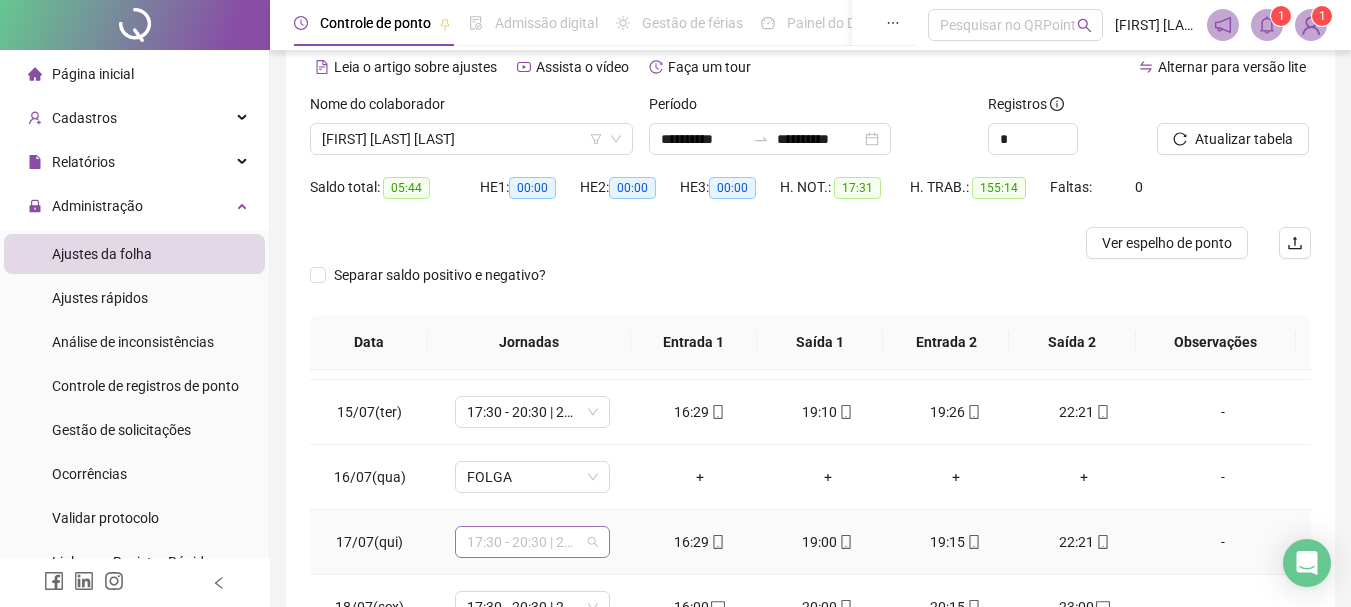 click on "17:30 - 20:30 | 20:45 - 23:30" at bounding box center [532, 542] 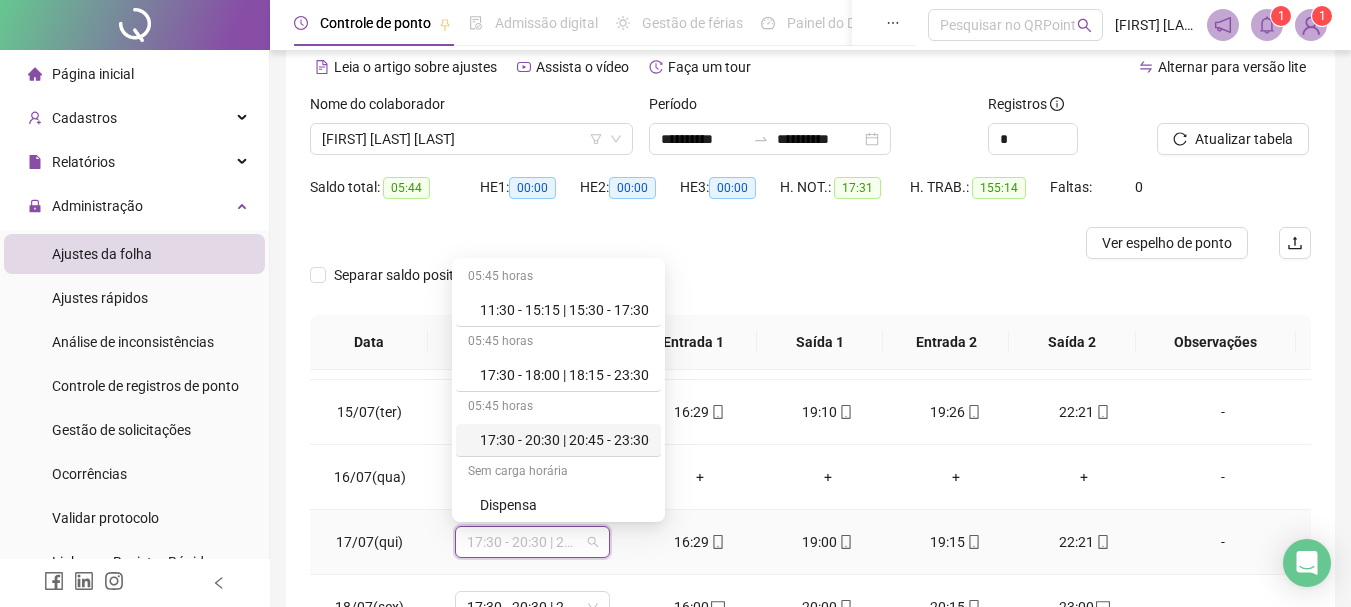 click on "17:30 - 20:30 | 20:45 - 23:30" at bounding box center (564, 440) 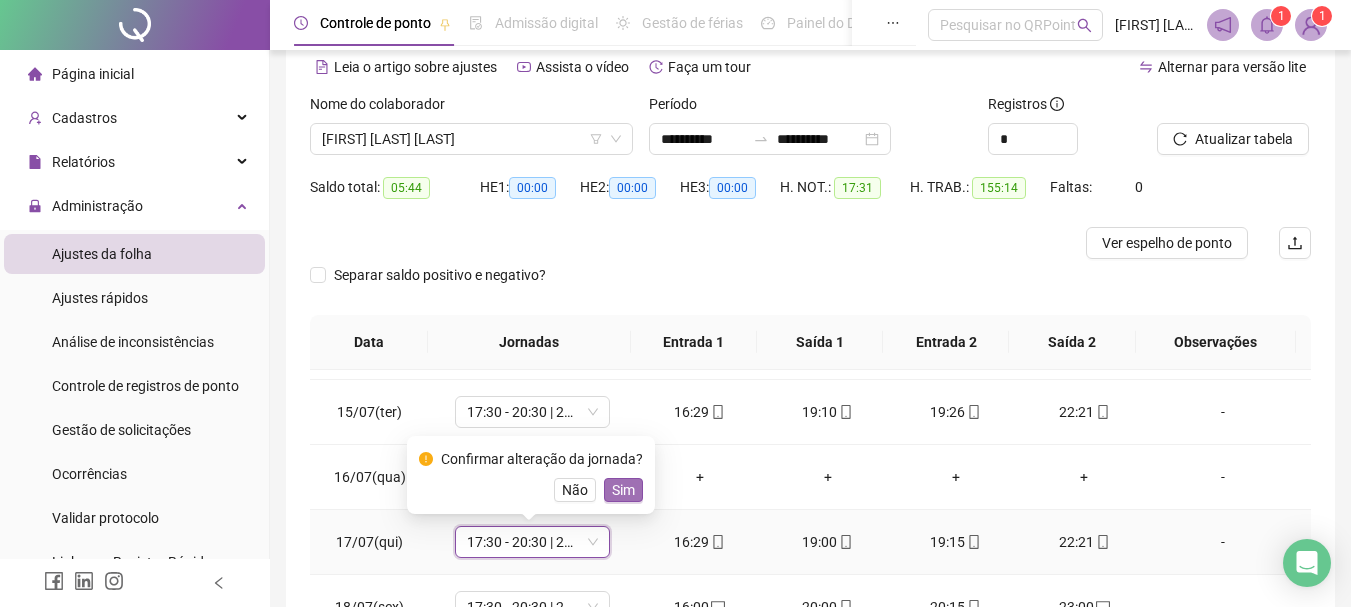 click on "Sim" at bounding box center (623, 490) 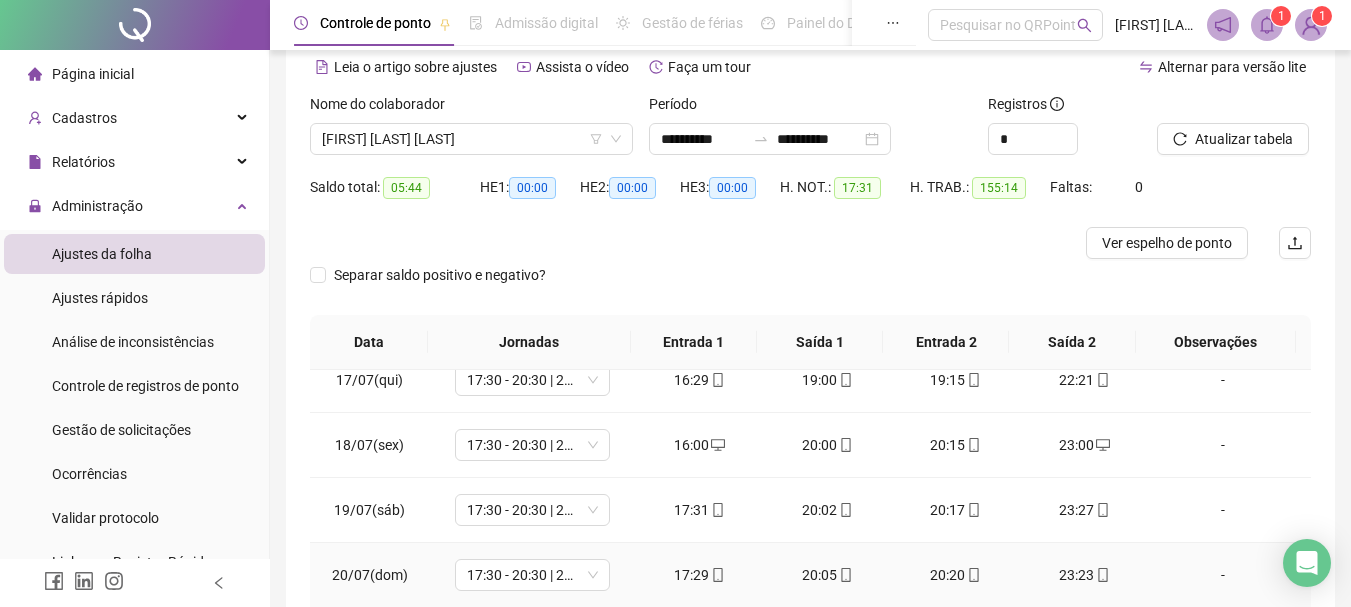 scroll, scrollTop: 1000, scrollLeft: 0, axis: vertical 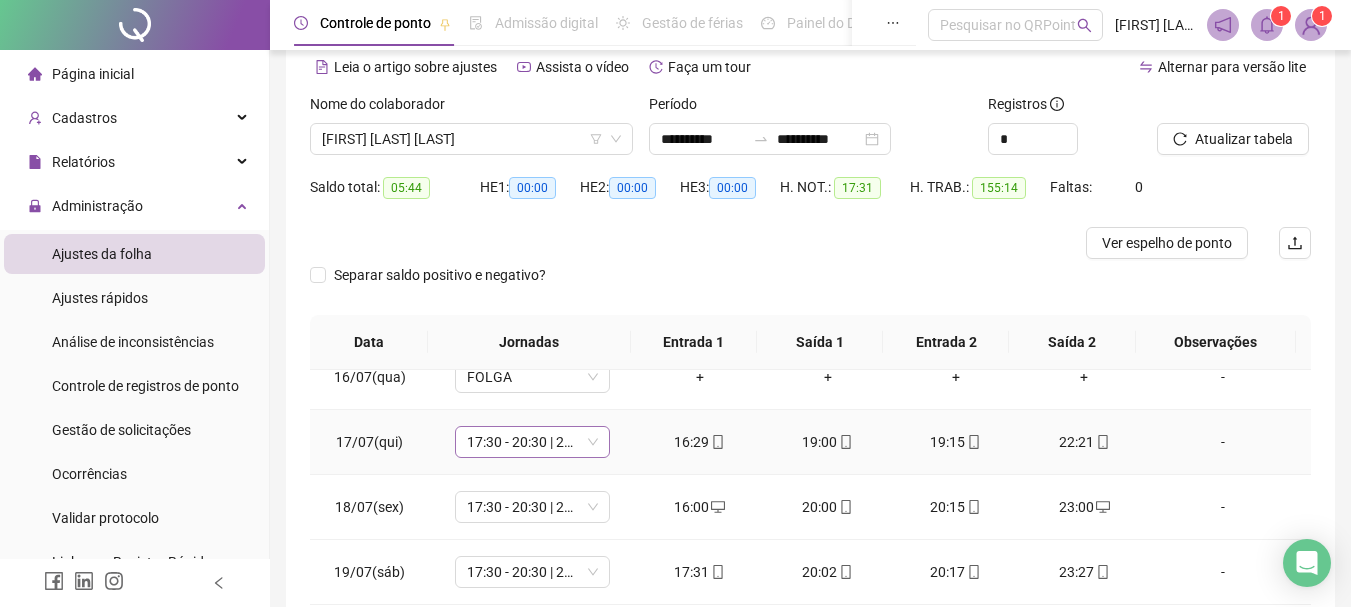 click on "17:30 - 20:30 | 20:45 - 23:30" at bounding box center [532, 442] 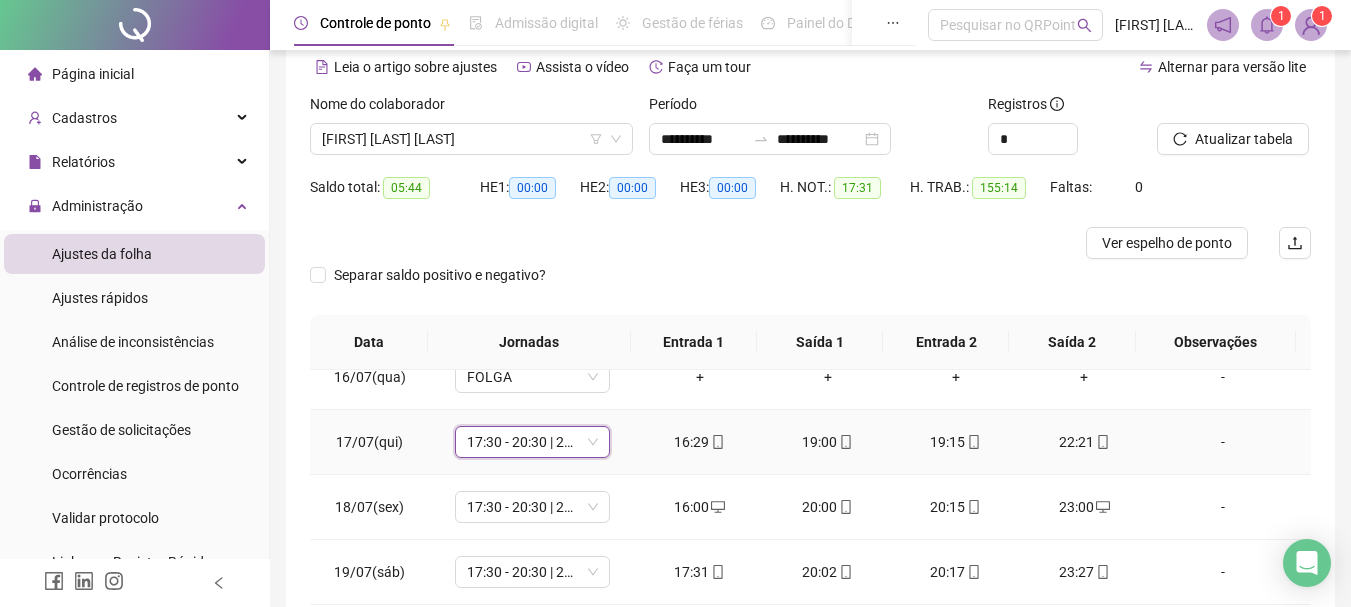 click on "17:30 - 20:30 | 20:45 - 23:30" at bounding box center (532, 442) 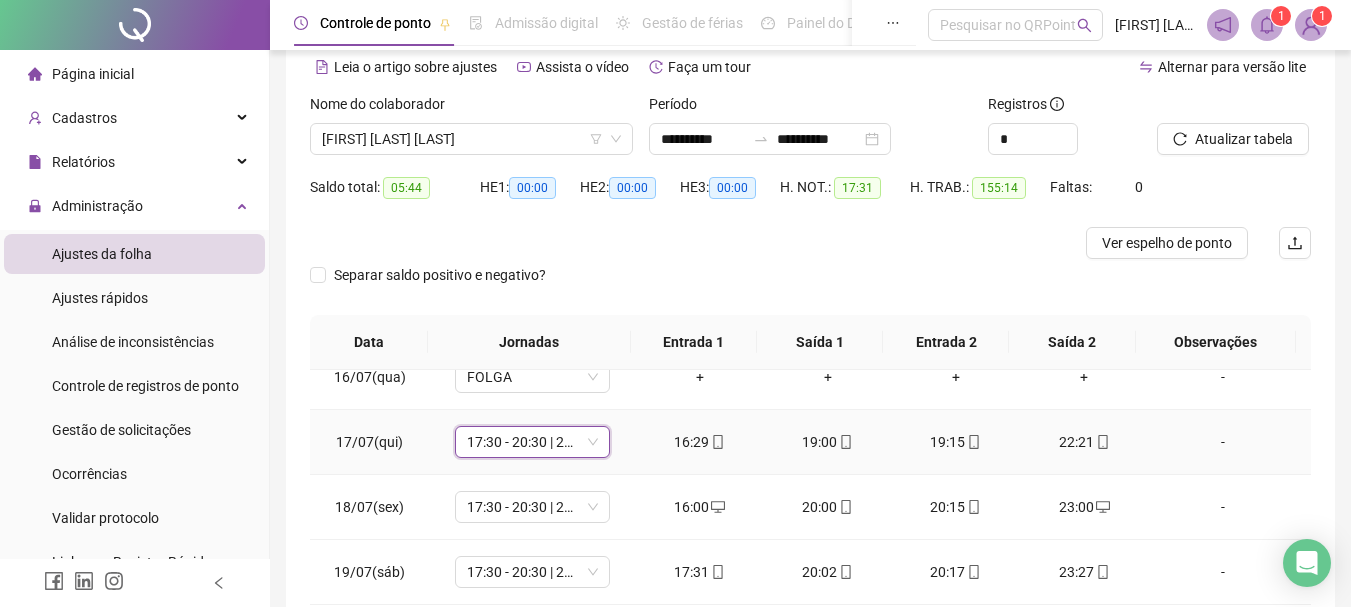 click on "17:30 - 20:30 | 20:45 - 23:30 17:30 - 20:30 | 20:45 - 23:30" at bounding box center (532, 442) 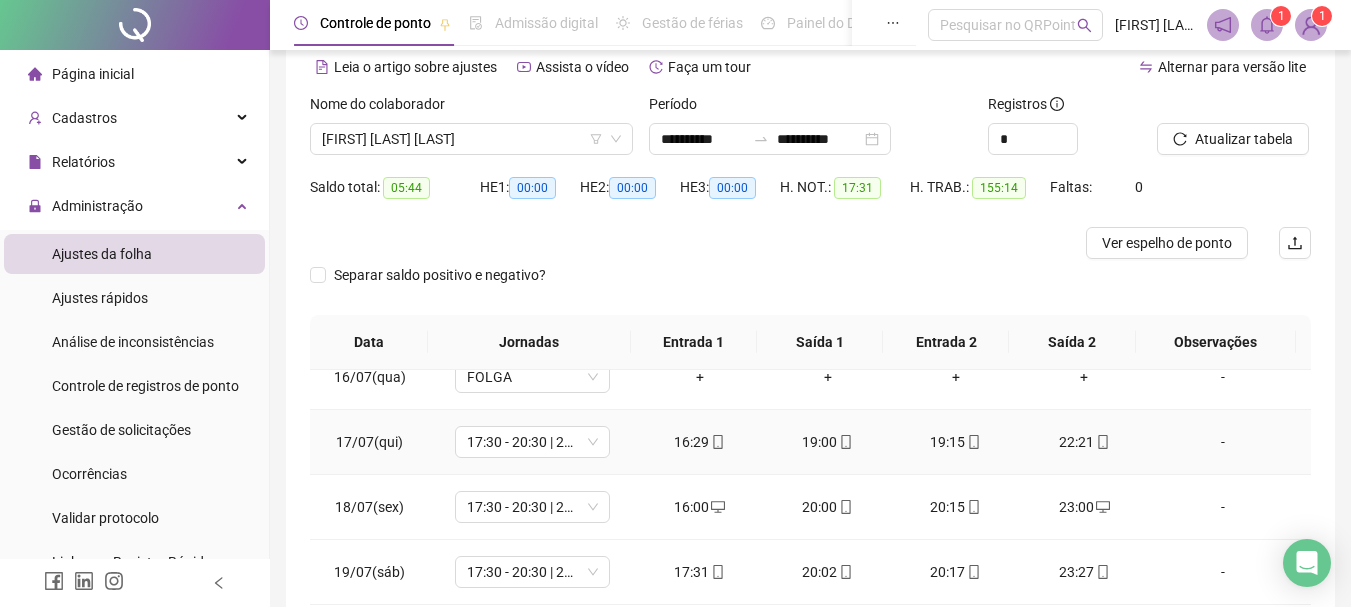click on "22:21" at bounding box center [1084, 442] 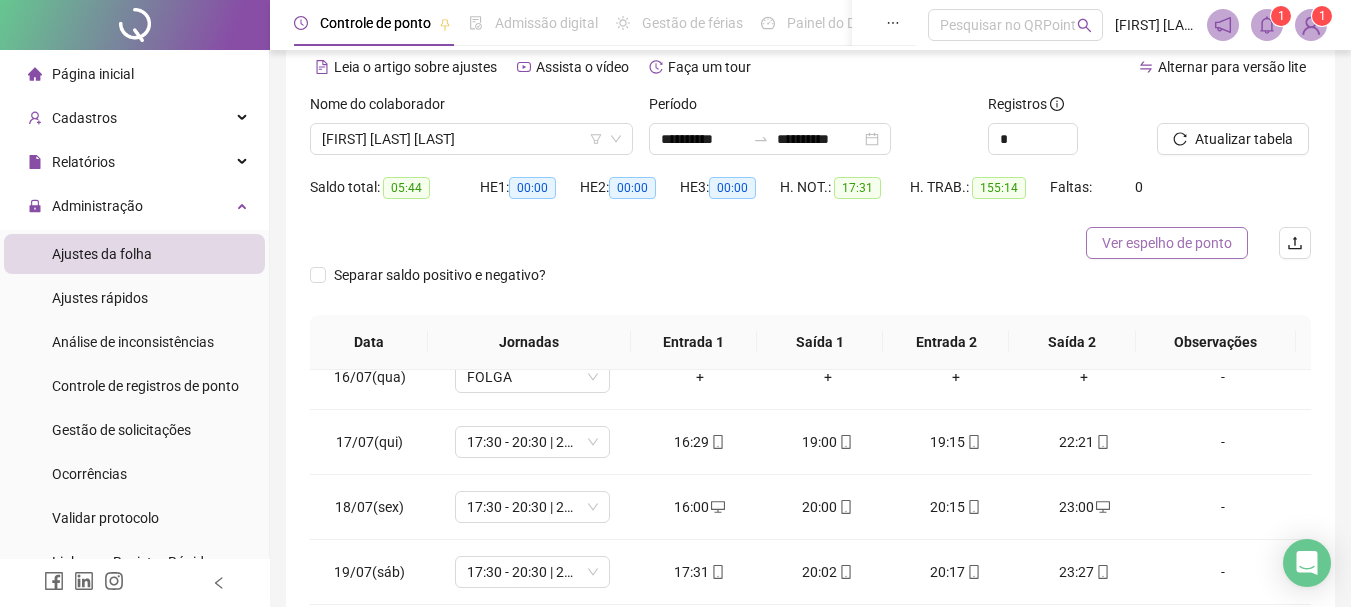 click on "Ver espelho de ponto" at bounding box center (1167, 243) 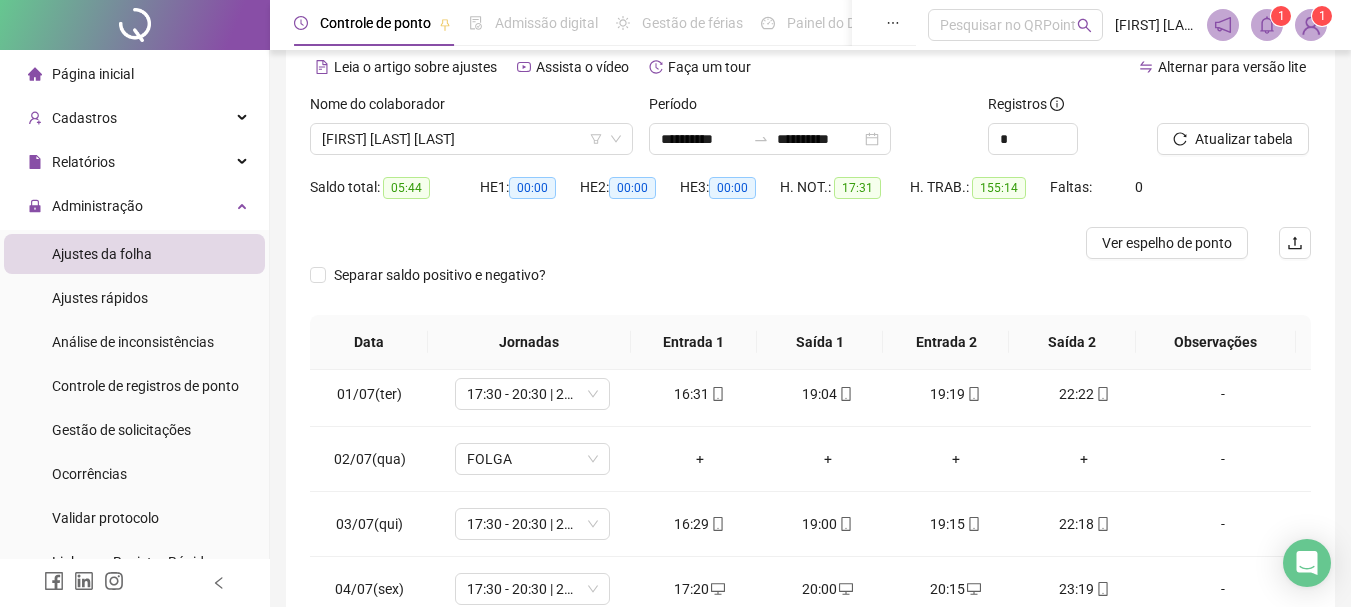scroll, scrollTop: 0, scrollLeft: 0, axis: both 